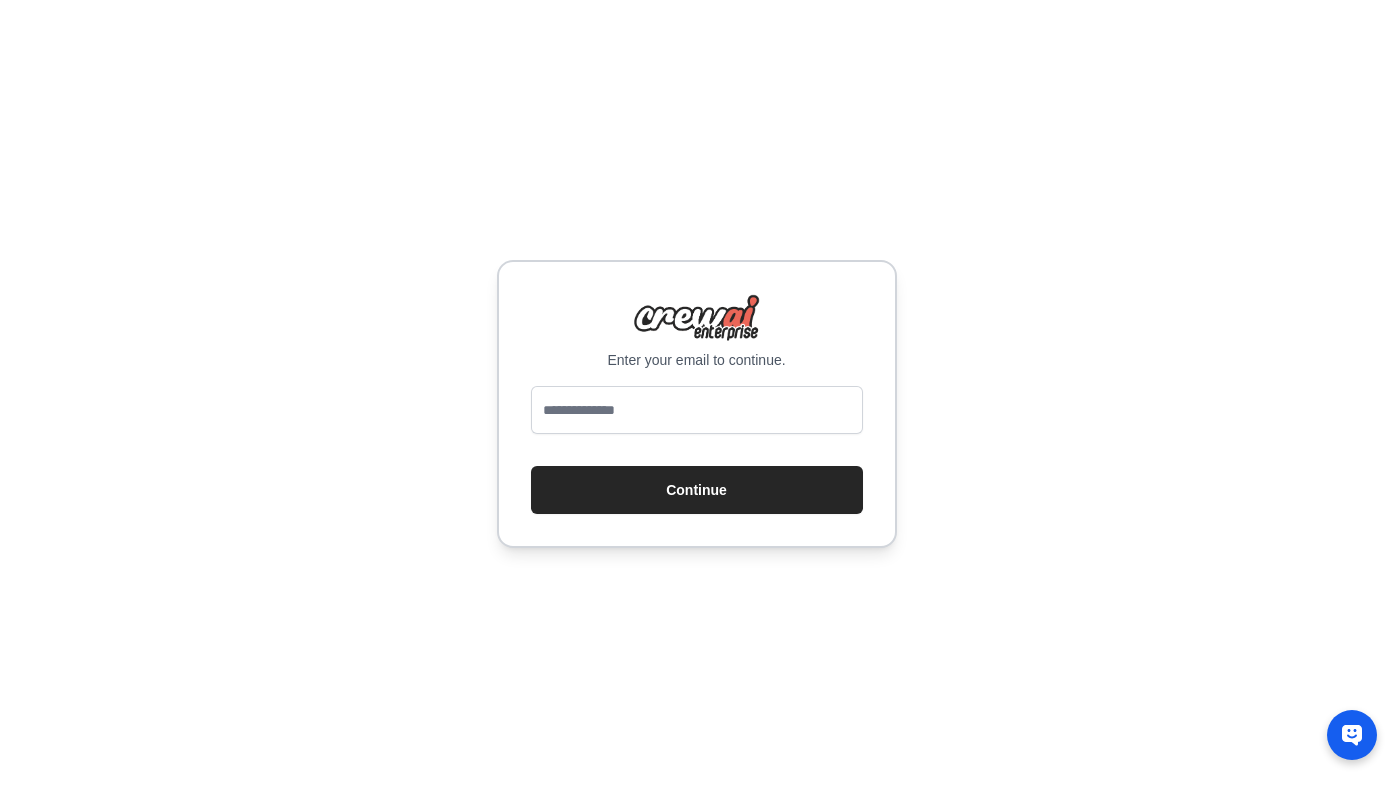 scroll, scrollTop: 0, scrollLeft: 0, axis: both 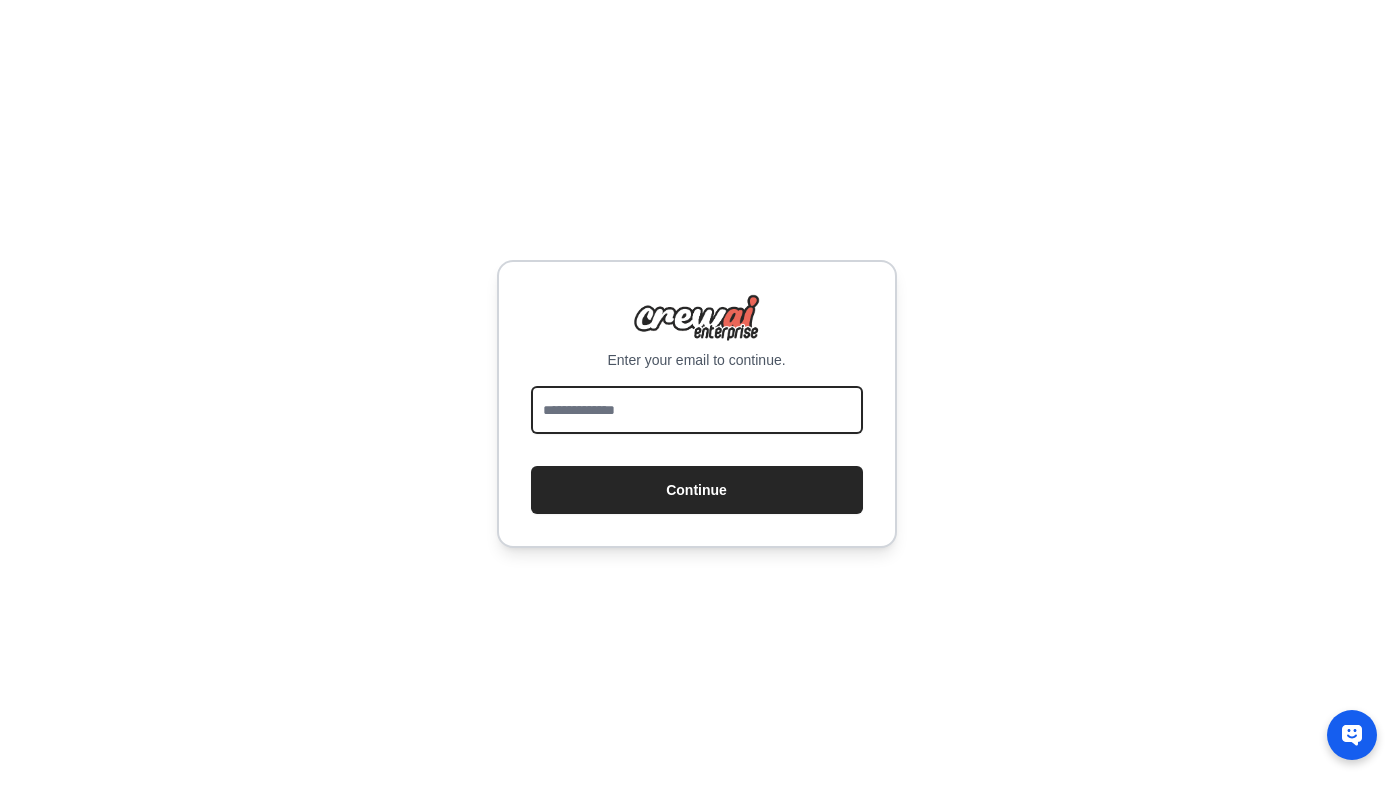 click at bounding box center [697, 410] 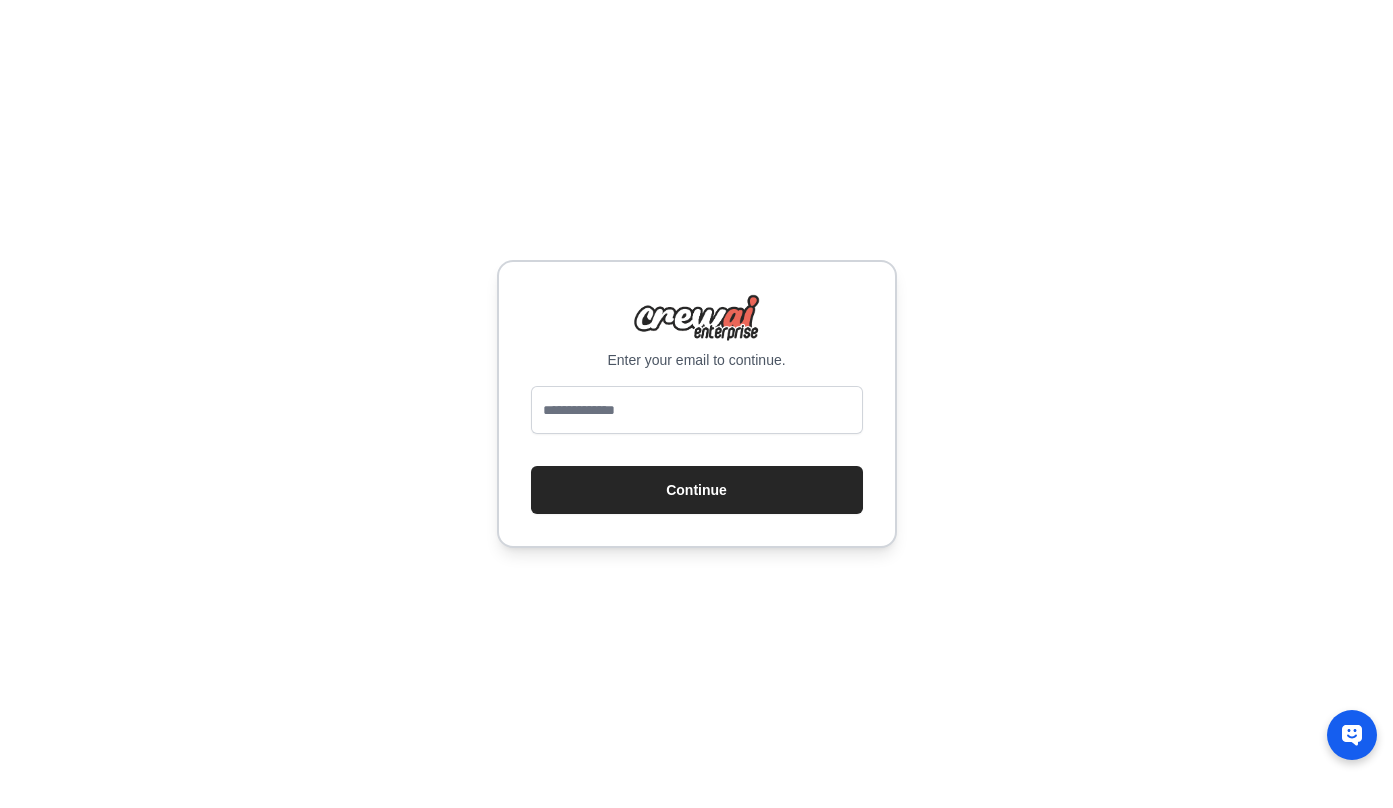 click on "Enter your email to continue.
Continue" at bounding box center (696, 404) 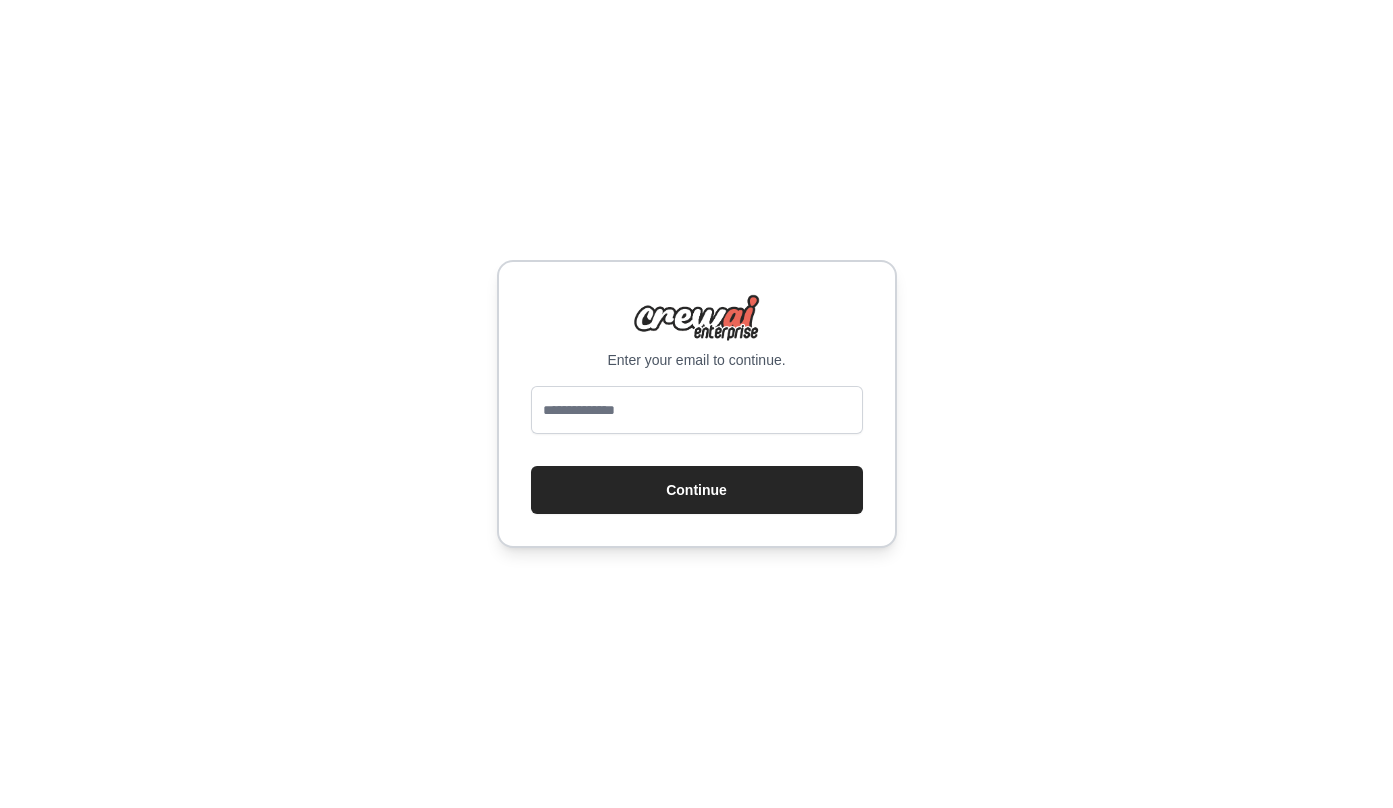 scroll, scrollTop: 0, scrollLeft: 0, axis: both 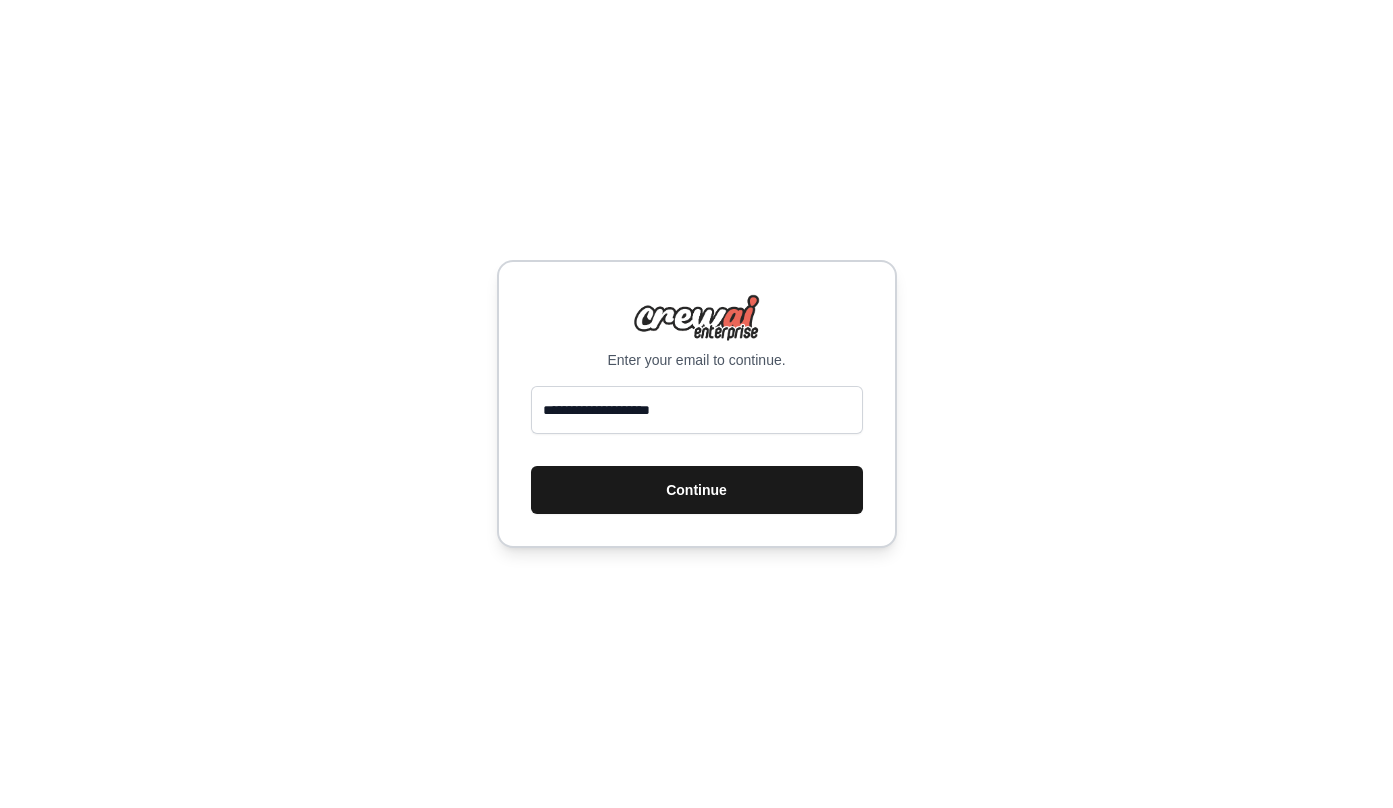 click on "Continue" at bounding box center [697, 490] 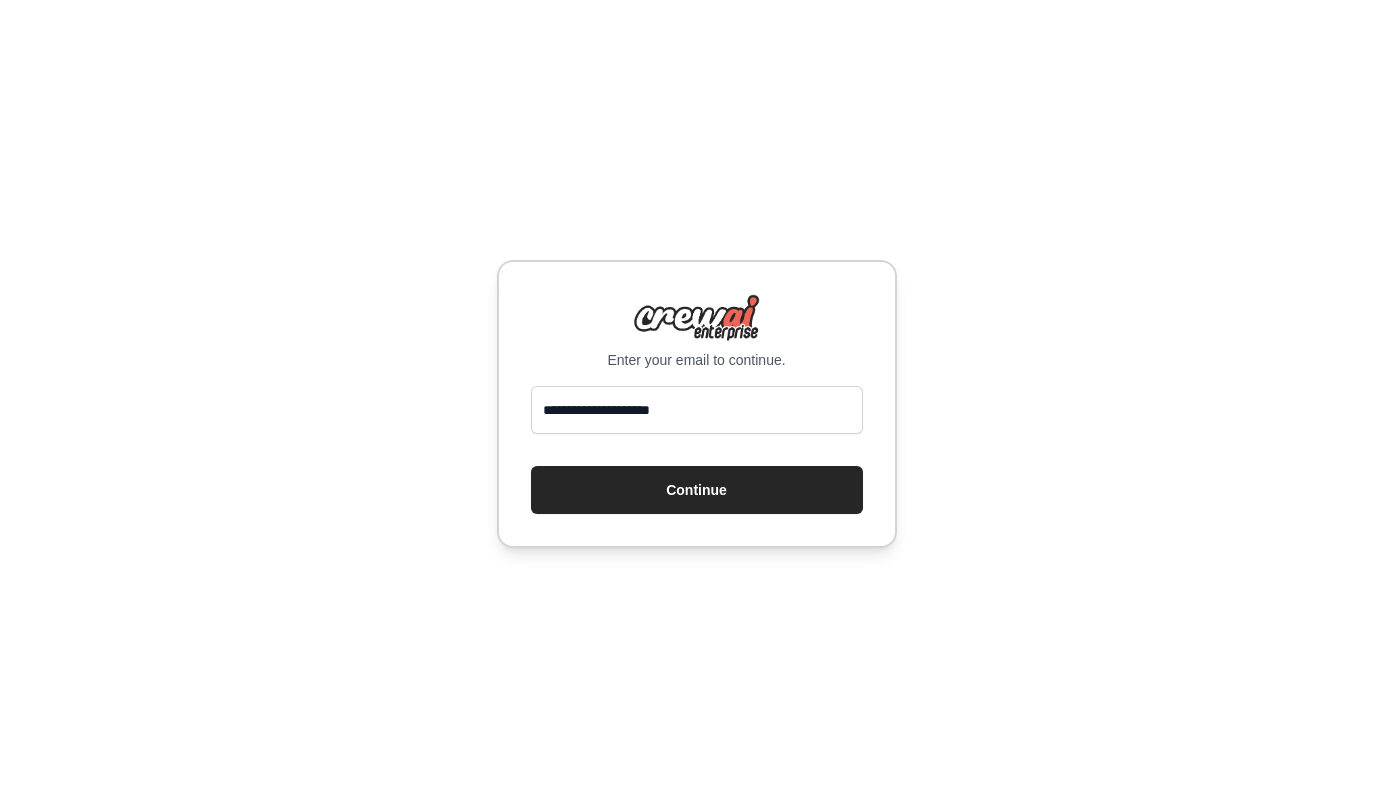 click on "**********" at bounding box center (696, 404) 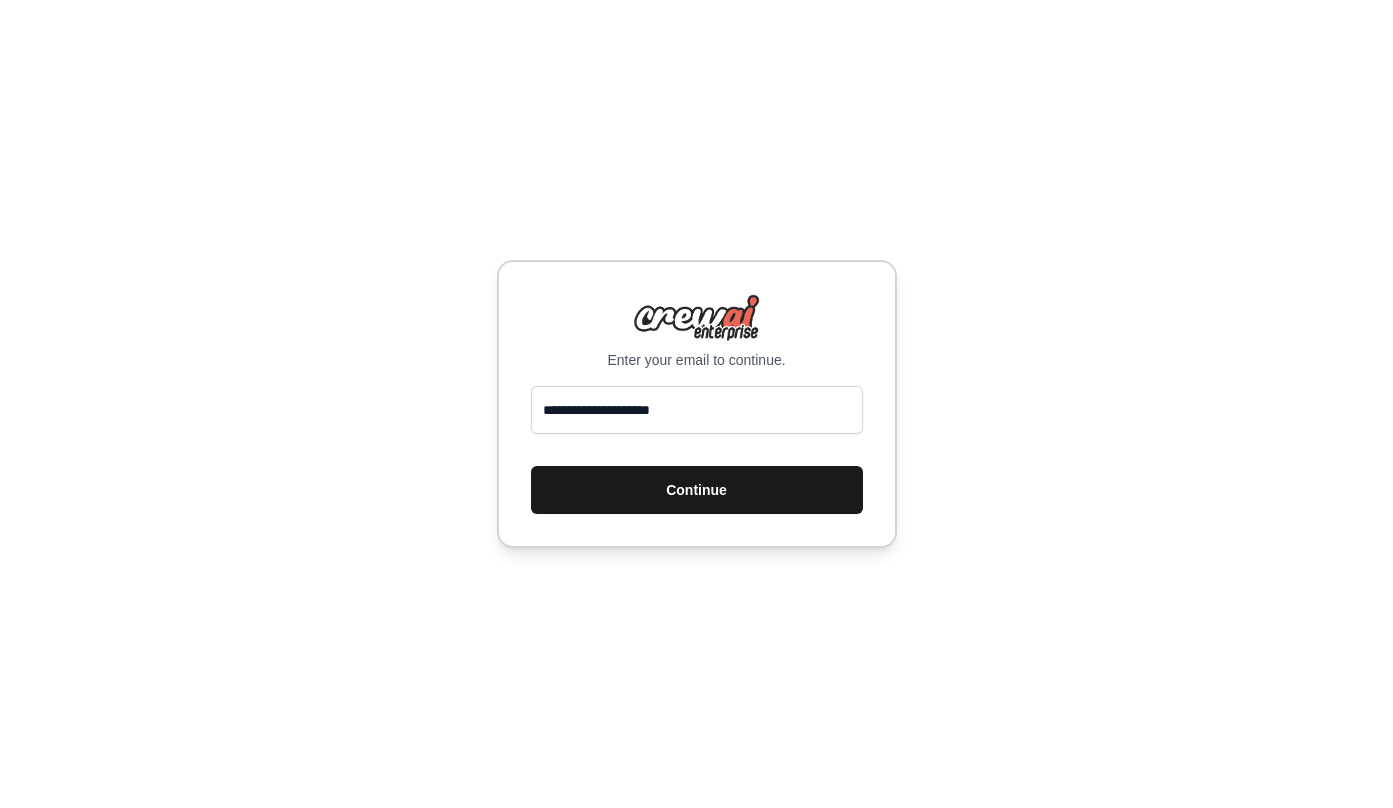 click on "Continue" at bounding box center [697, 490] 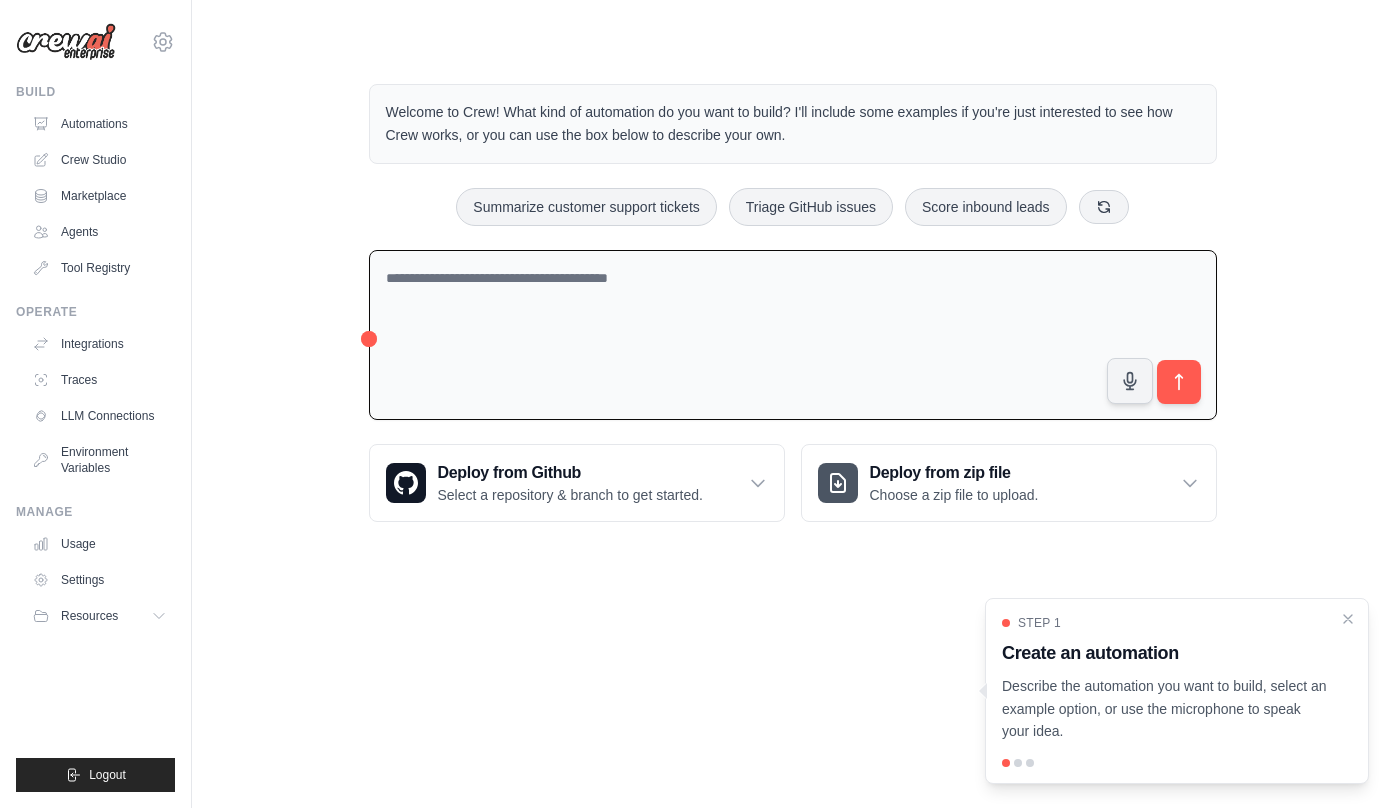 click on "Welcome to Crew! What kind of automation do you want to build?
I'll include some examples if you're just interested to see how
Crew works, or you can use the box below to describe your own.
Summarize customer support tickets
Triage GitHub issues
Score inbound leads" at bounding box center [793, 303] 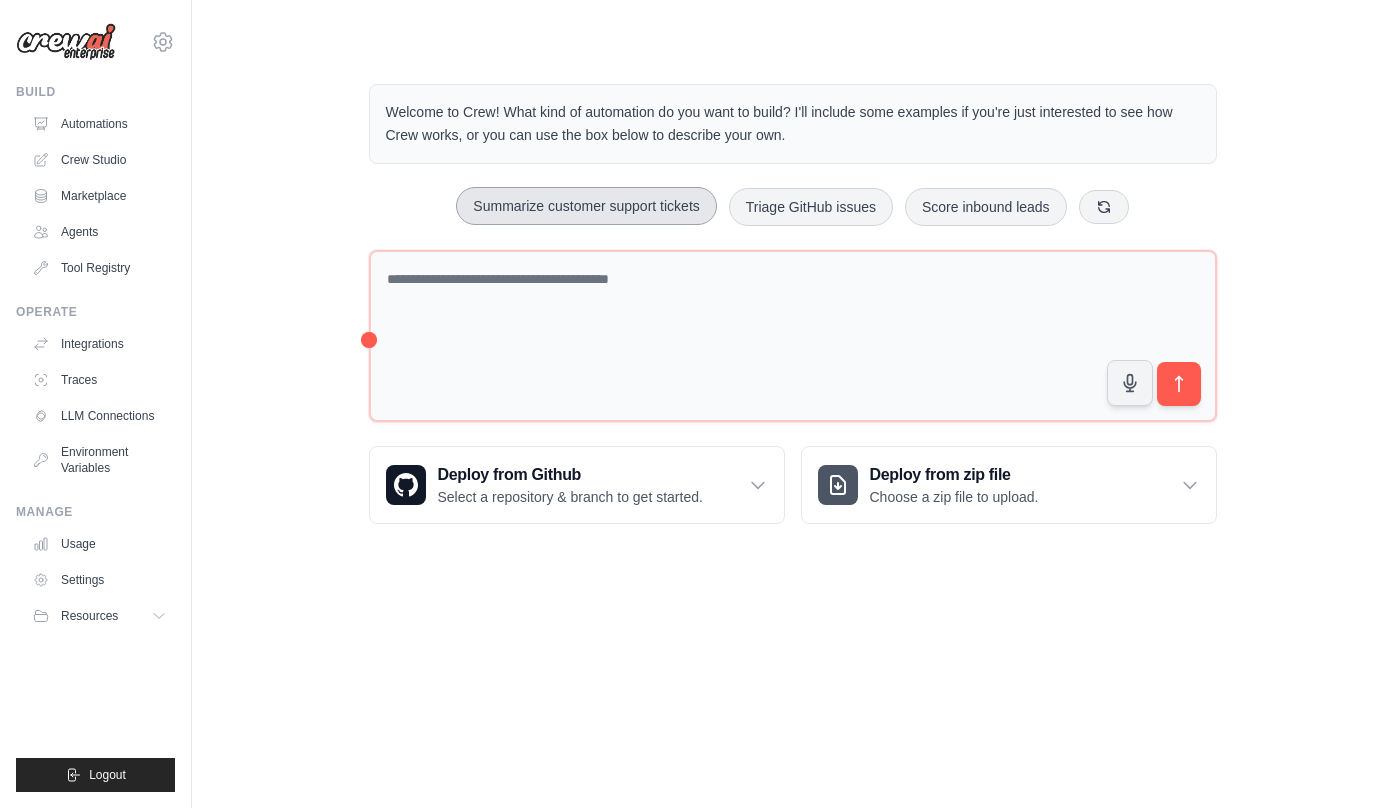 scroll, scrollTop: 0, scrollLeft: 0, axis: both 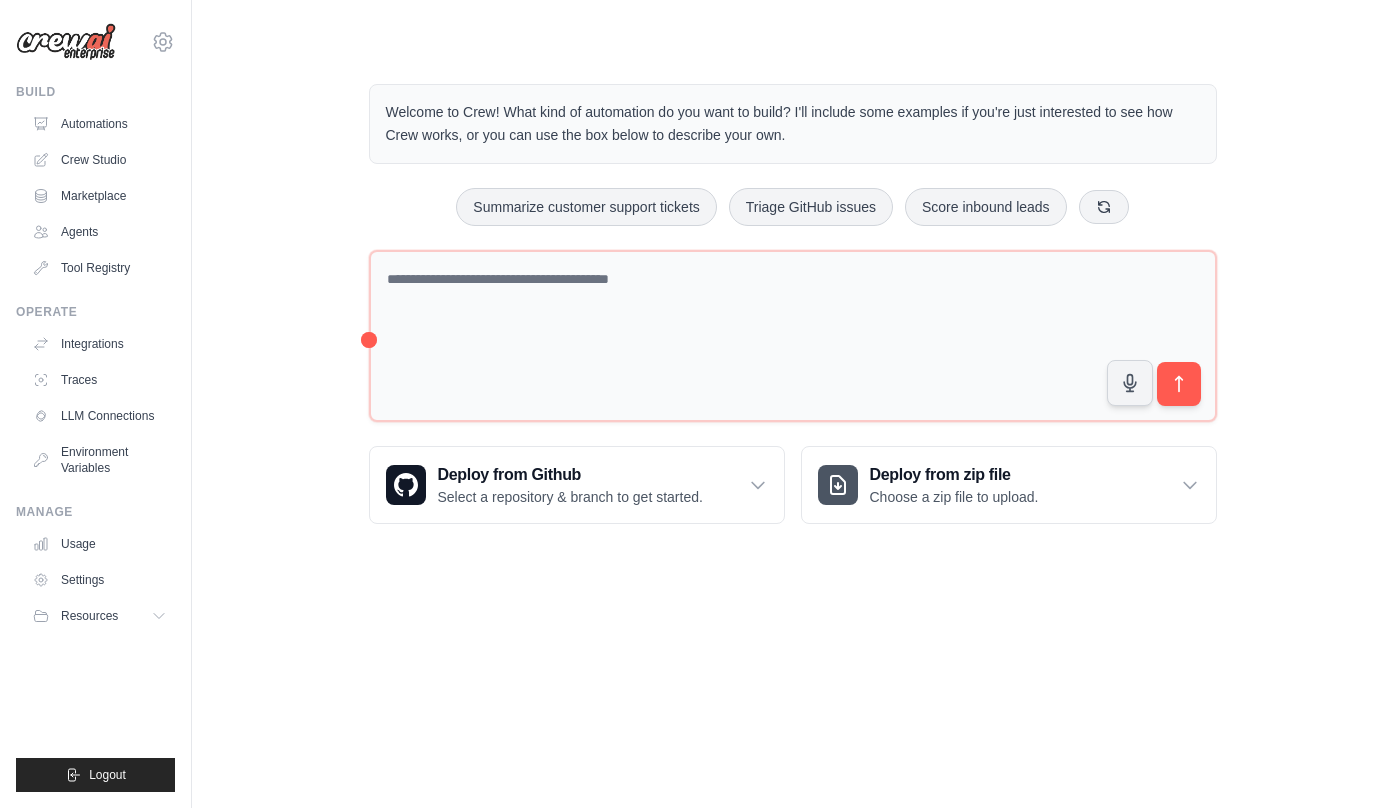click on "Welcome to Crew! What kind of automation do you want to build?
I'll include some examples if you're just interested to see how
Crew works, or you can use the box below to describe your own.
Summarize customer support tickets
Triage GitHub issues
Score inbound leads" at bounding box center (792, 304) 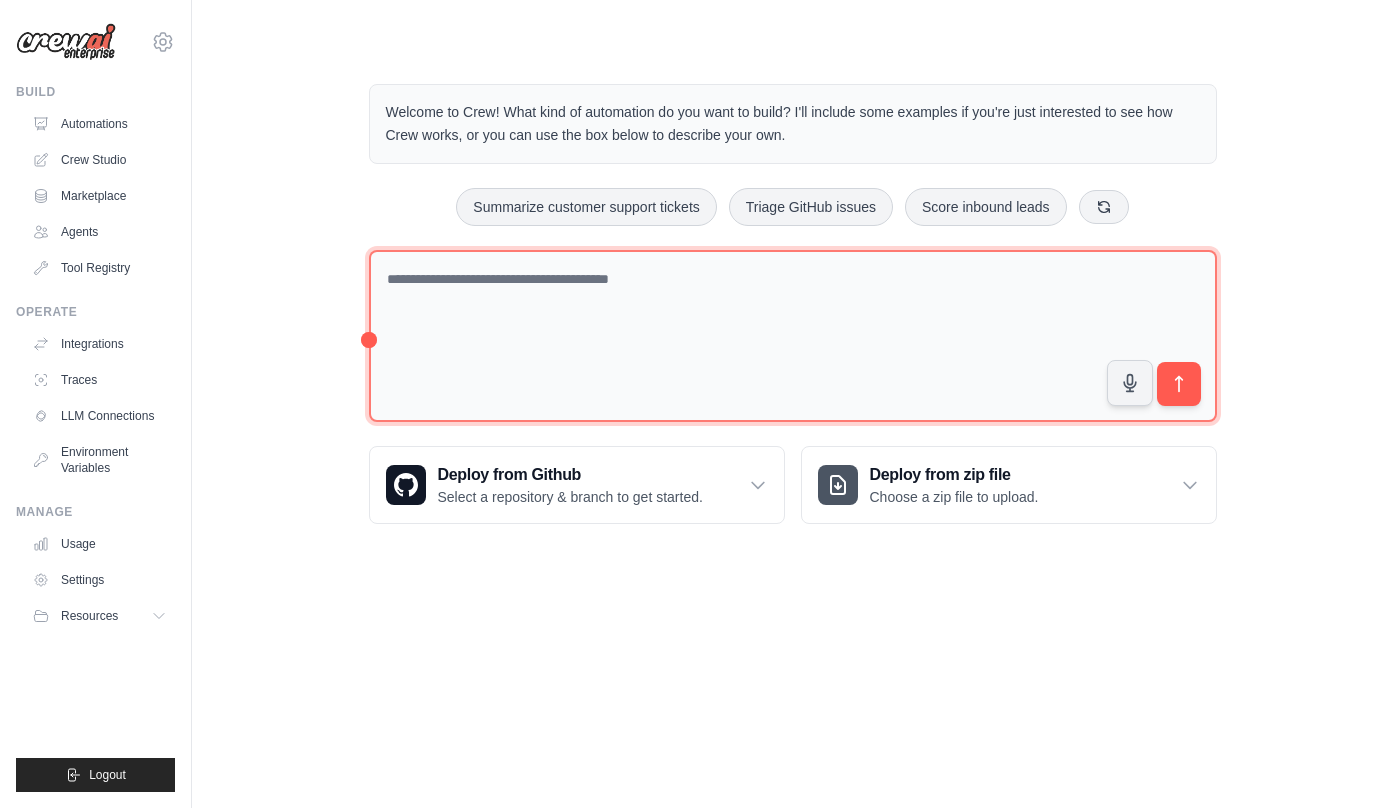 click at bounding box center [793, 336] 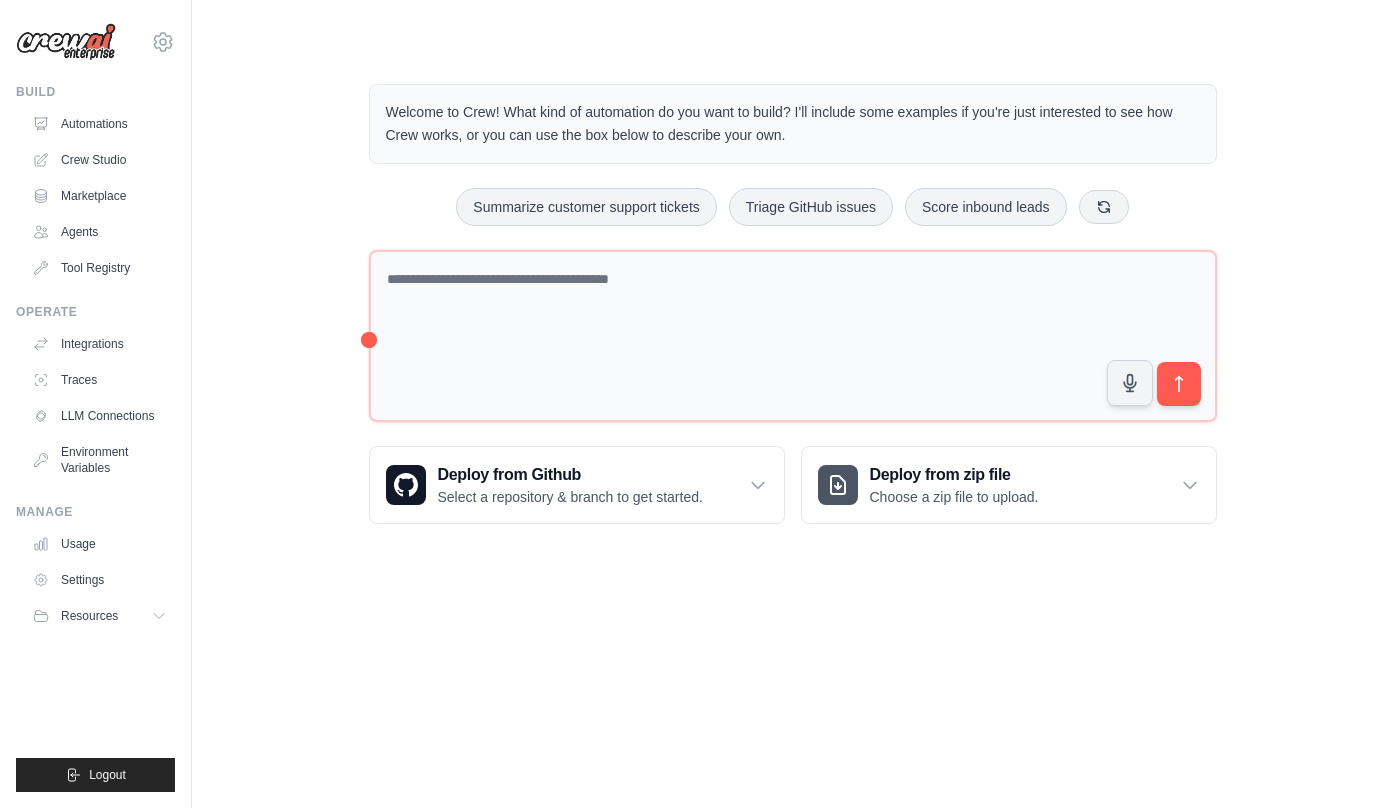 click on "Welcome to Crew! What kind of automation do you want to build?
I'll include some examples if you're just interested to see how
Crew works, or you can use the box below to describe your own.
Summarize customer support tickets
Triage GitHub issues
Score inbound leads" at bounding box center (793, 304) 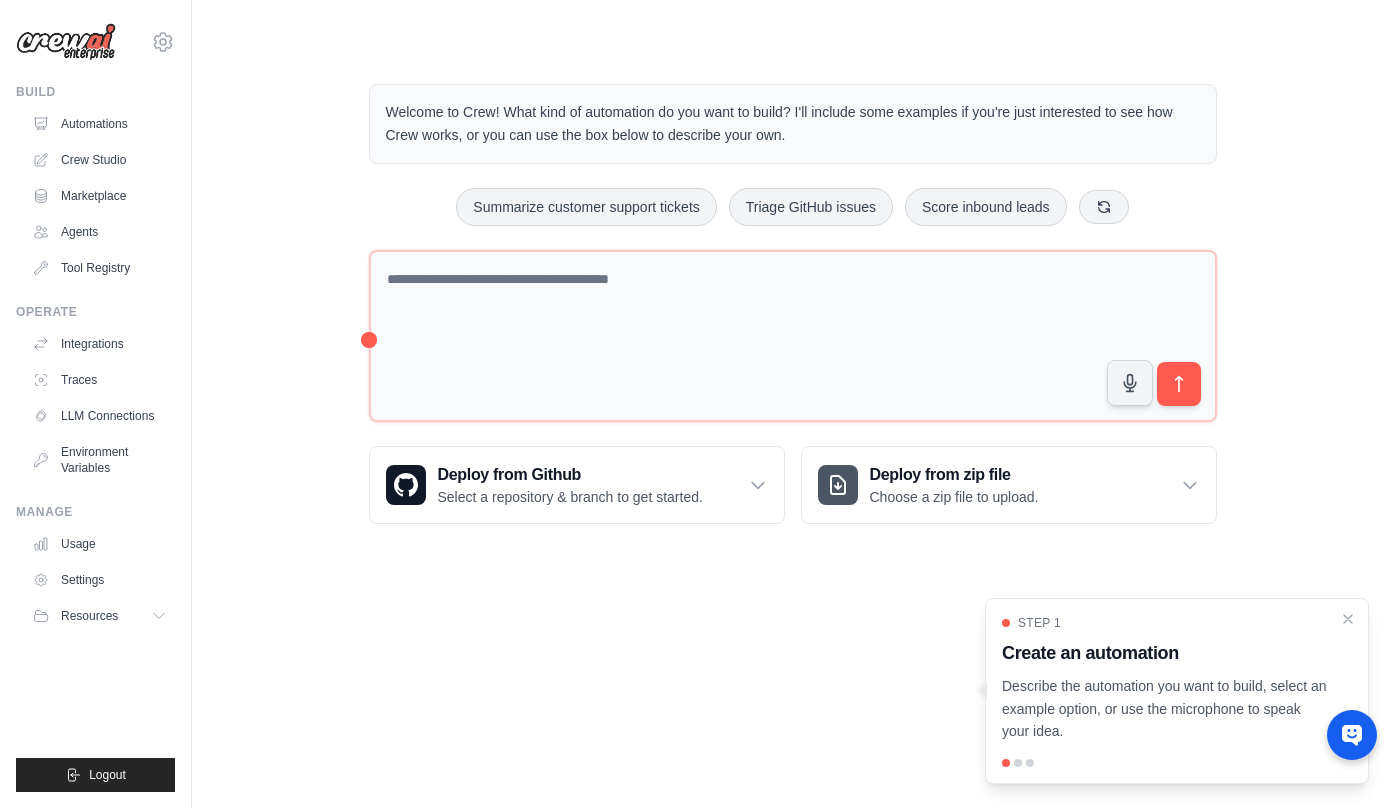 click at bounding box center [1018, 763] 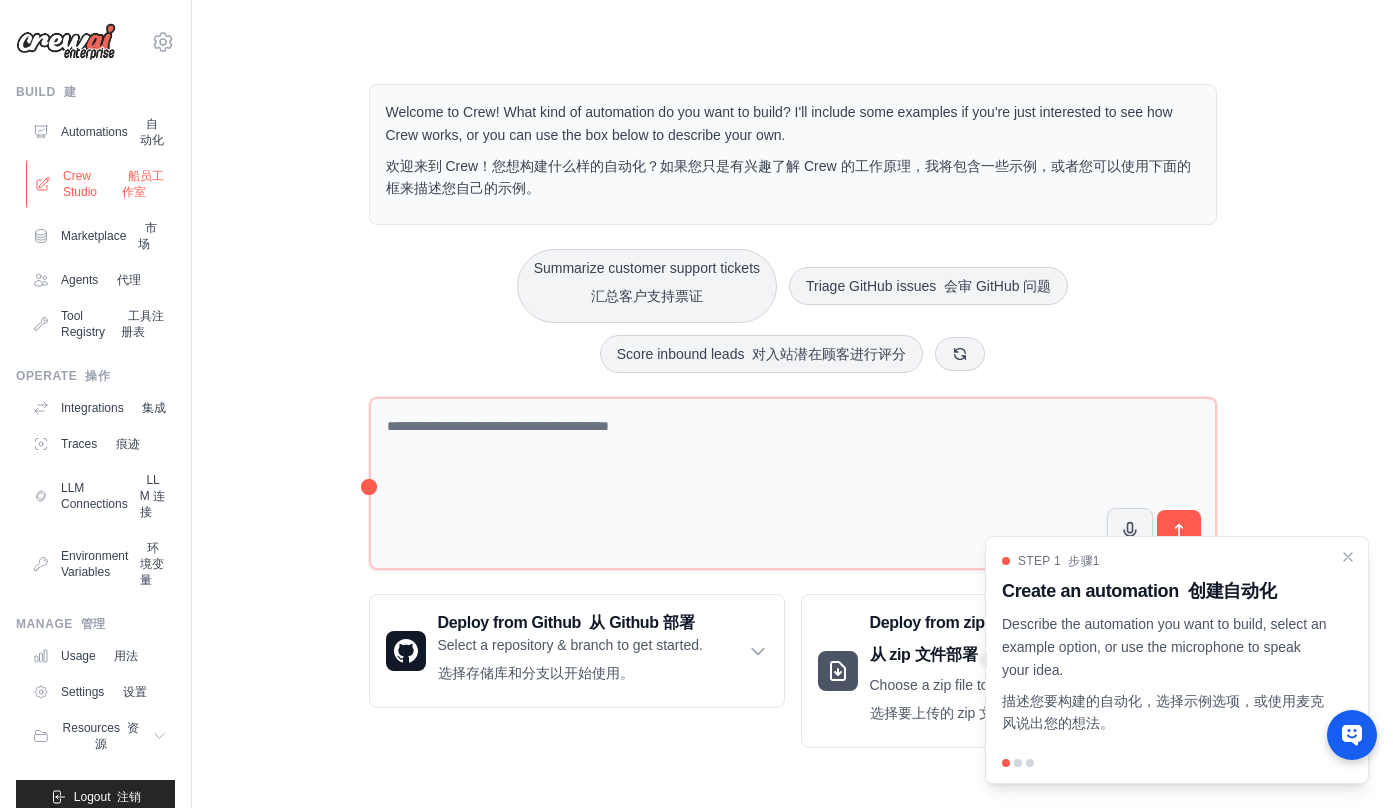 click on "Crew Studio
船员工作室" at bounding box center (101, 184) 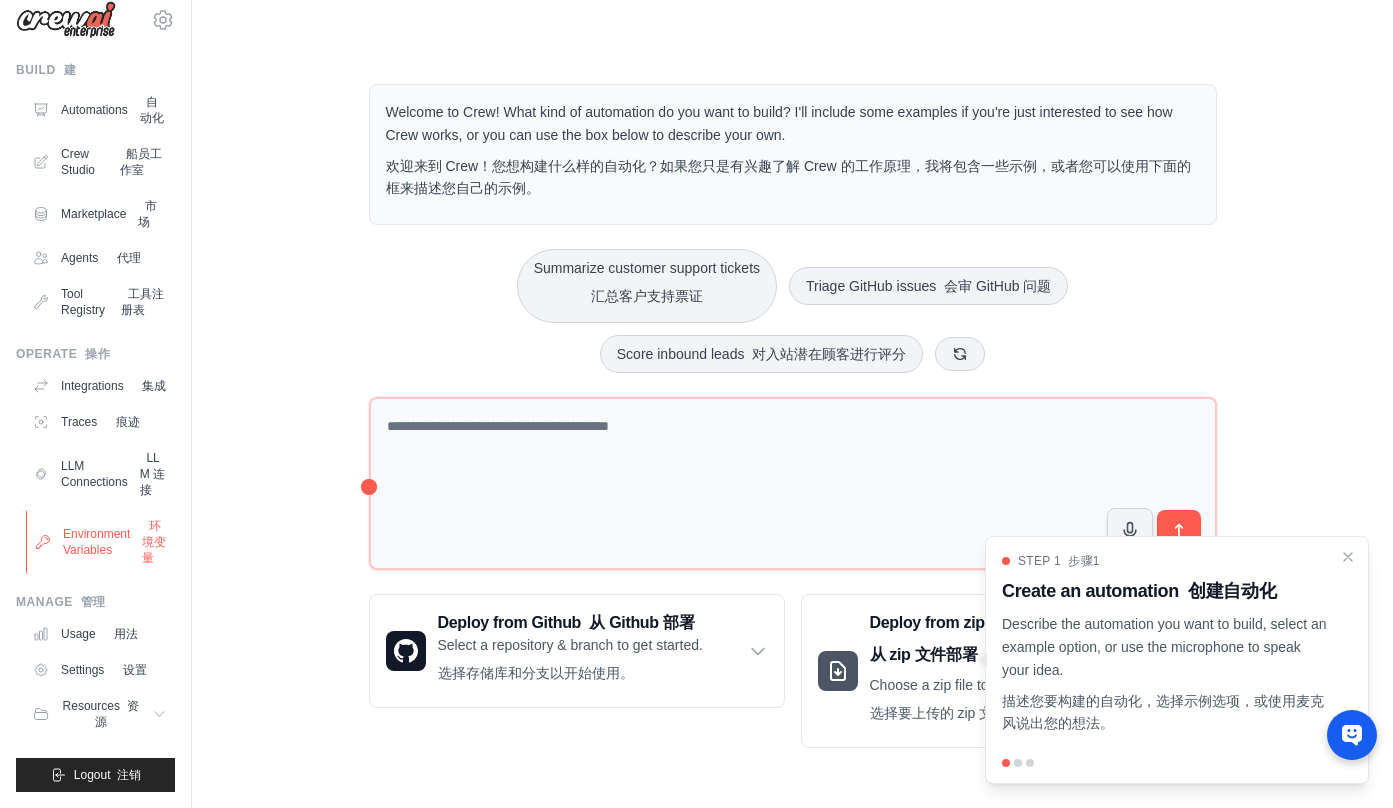 scroll, scrollTop: 198, scrollLeft: 0, axis: vertical 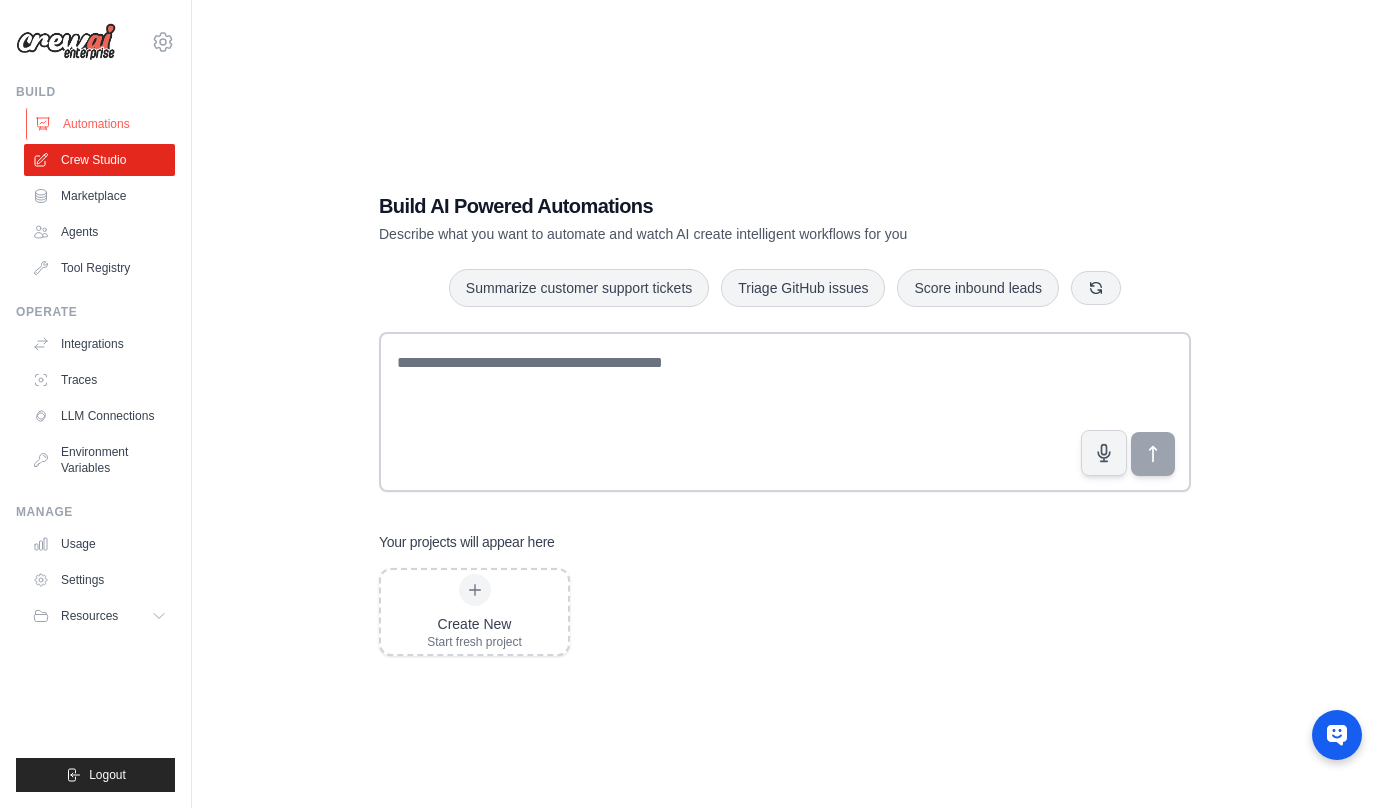 click on "Automations" at bounding box center (101, 124) 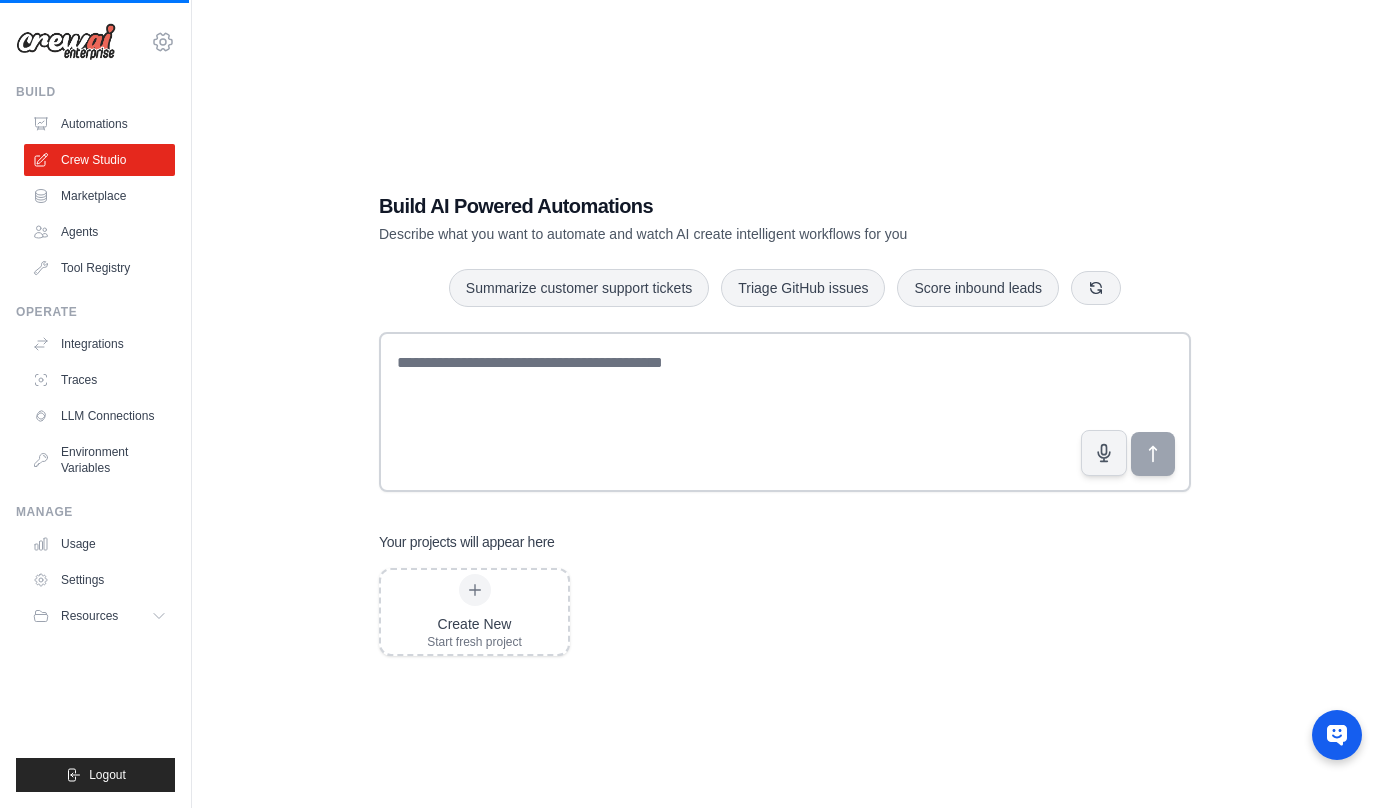 click 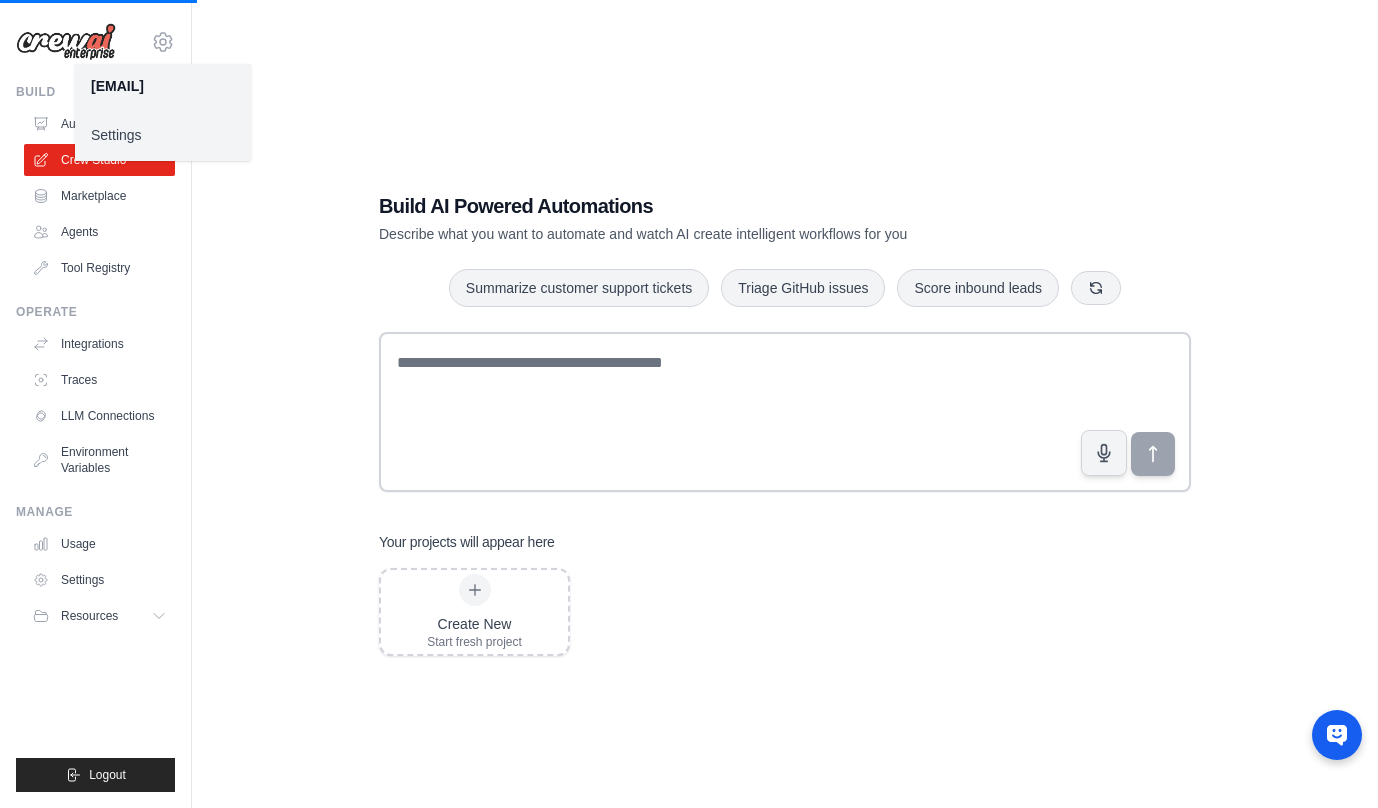 drag, startPoint x: 512, startPoint y: 92, endPoint x: 528, endPoint y: 89, distance: 16.27882 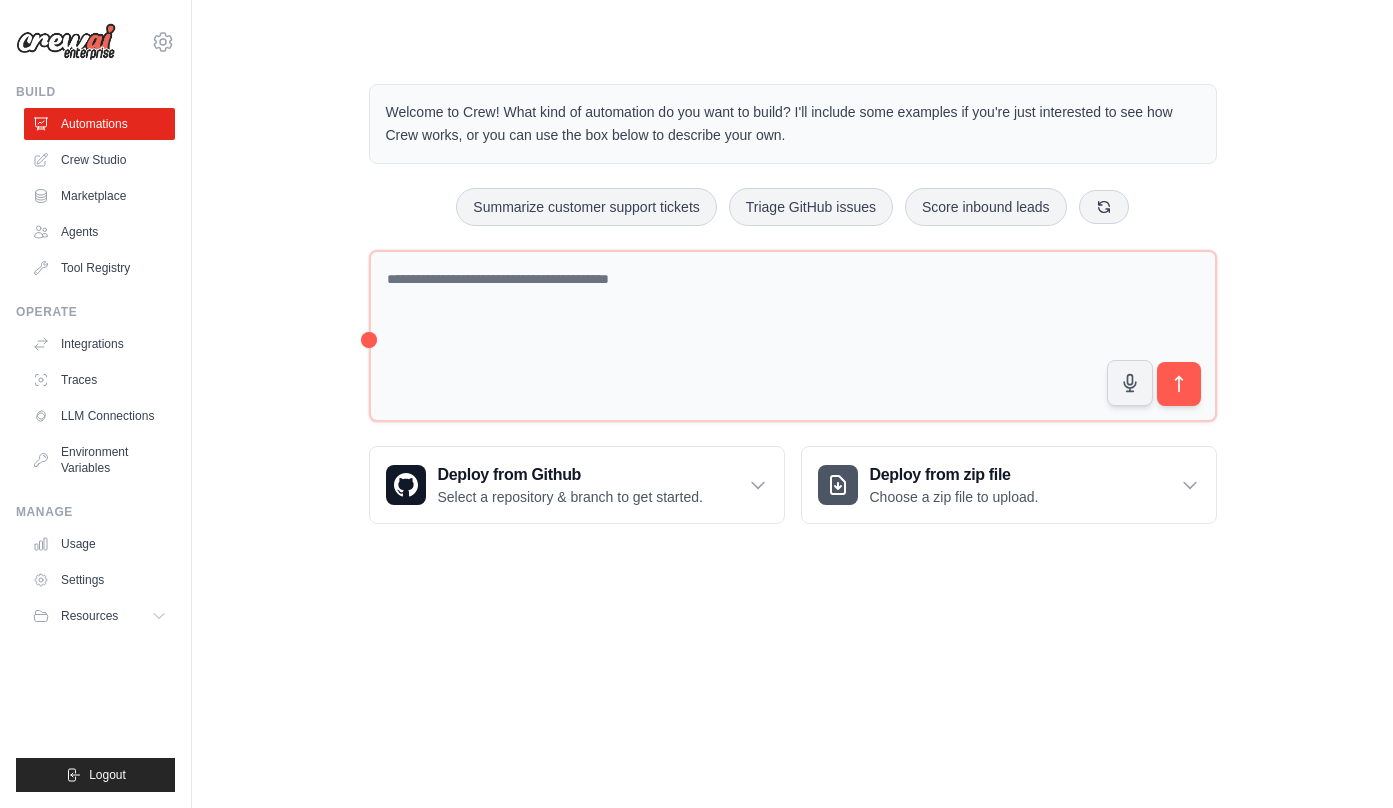 click on "Welcome to Crew! What kind of automation do you want to build?
I'll include some examples if you're just interested to see how
Crew works, or you can use the box below to describe your own.
Summarize customer support tickets
Triage GitHub issues
Score inbound leads" at bounding box center [792, 304] 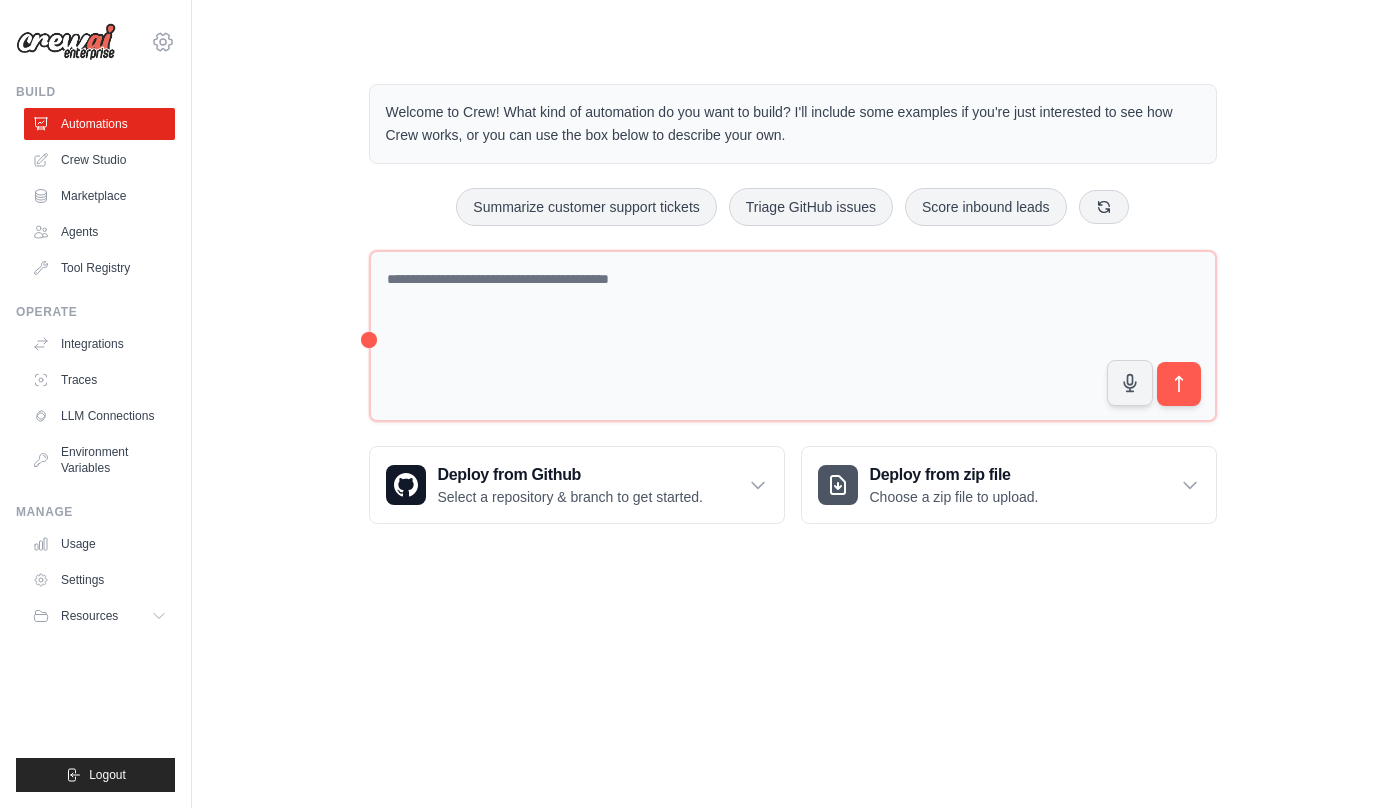 click 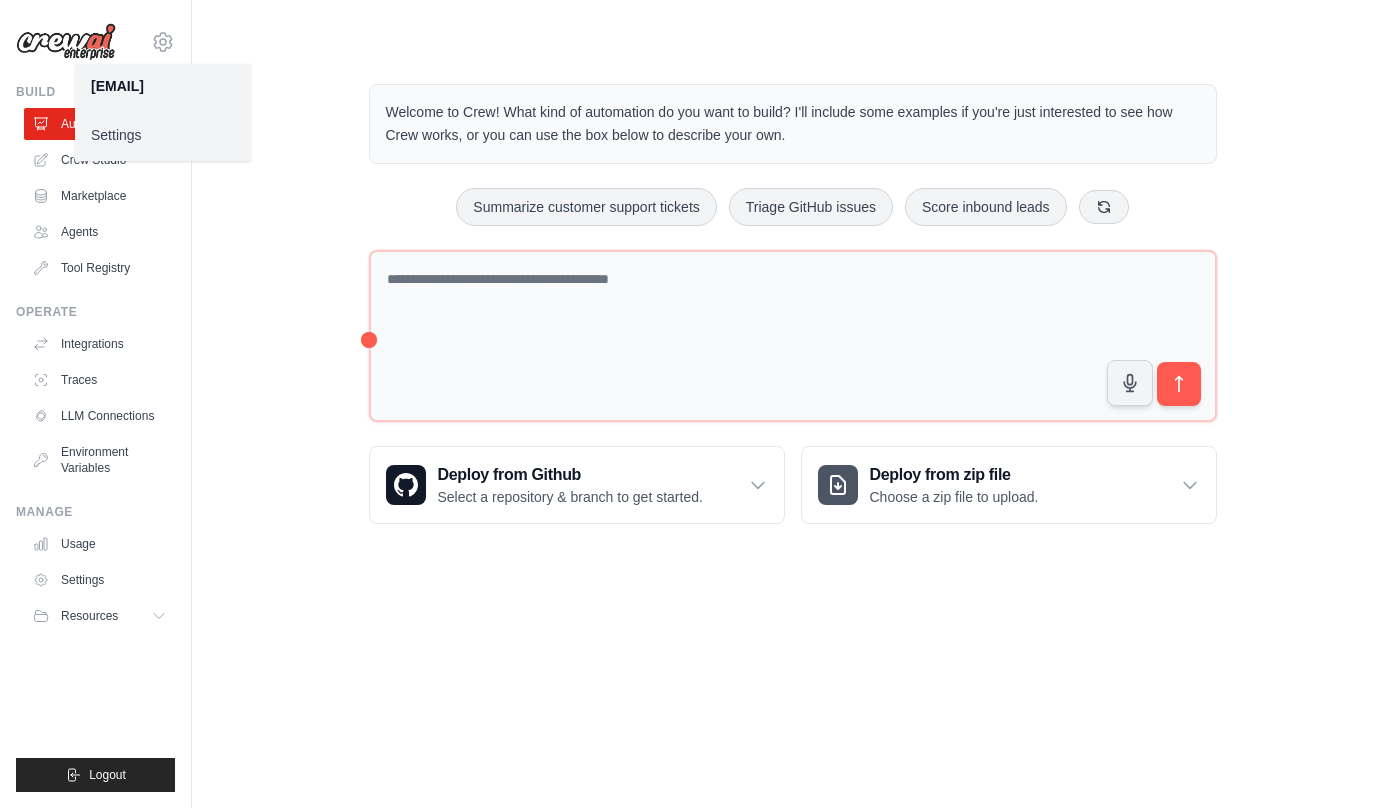 click on "Welcome to Crew! What kind of automation do you want to build?
I'll include some examples if you're just interested to see how
Crew works, or you can use the box below to describe your own.
Summarize customer support tickets
Triage GitHub issues
Score inbound leads" at bounding box center (792, 304) 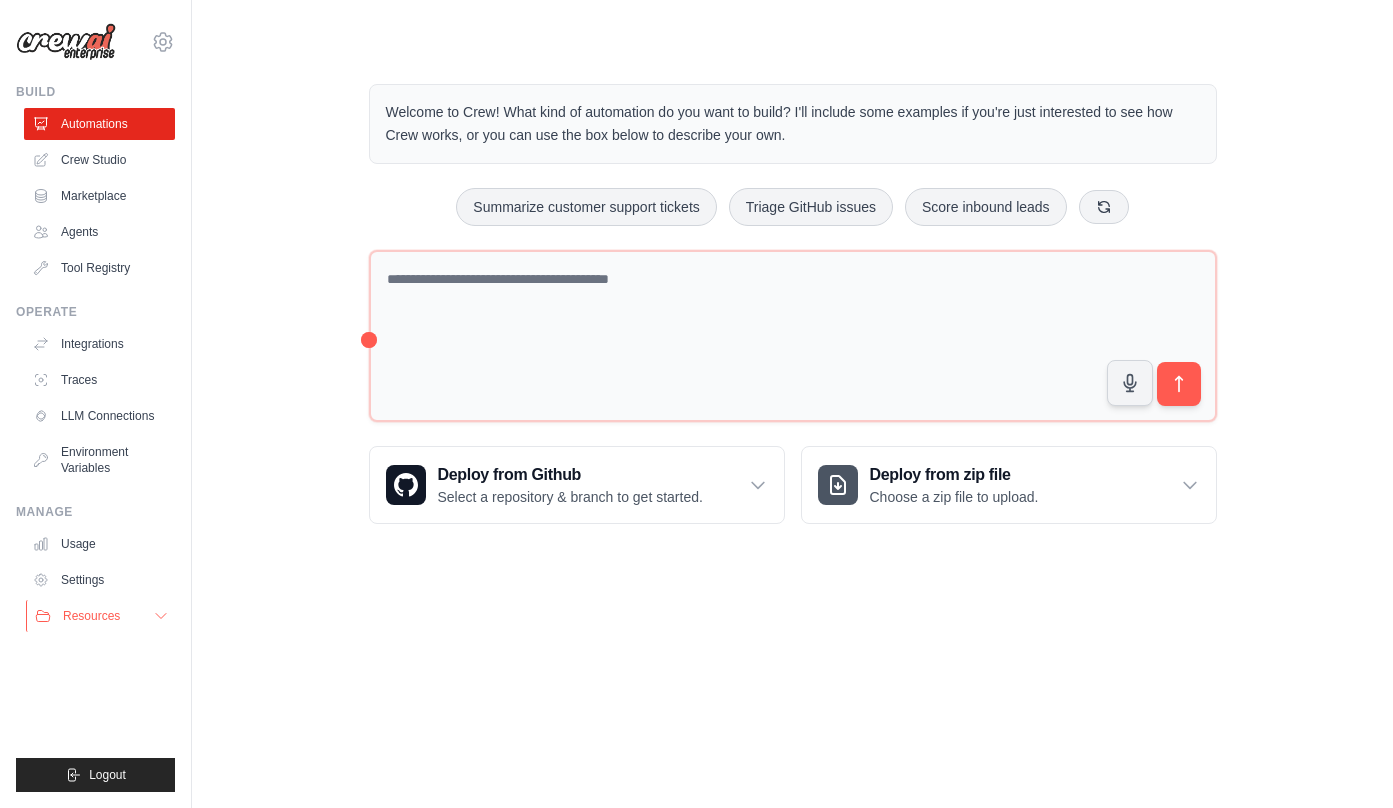 click on "Resources" at bounding box center [101, 616] 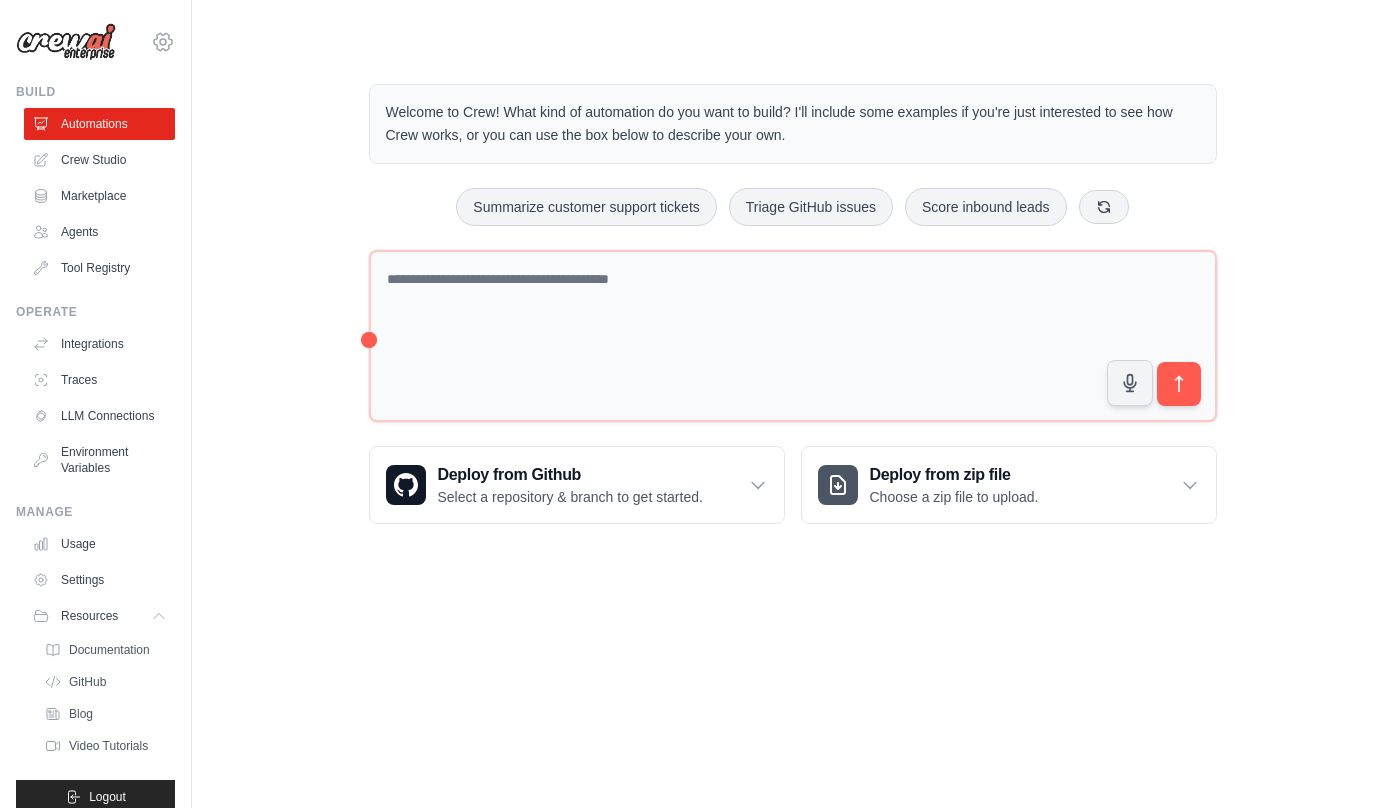 click 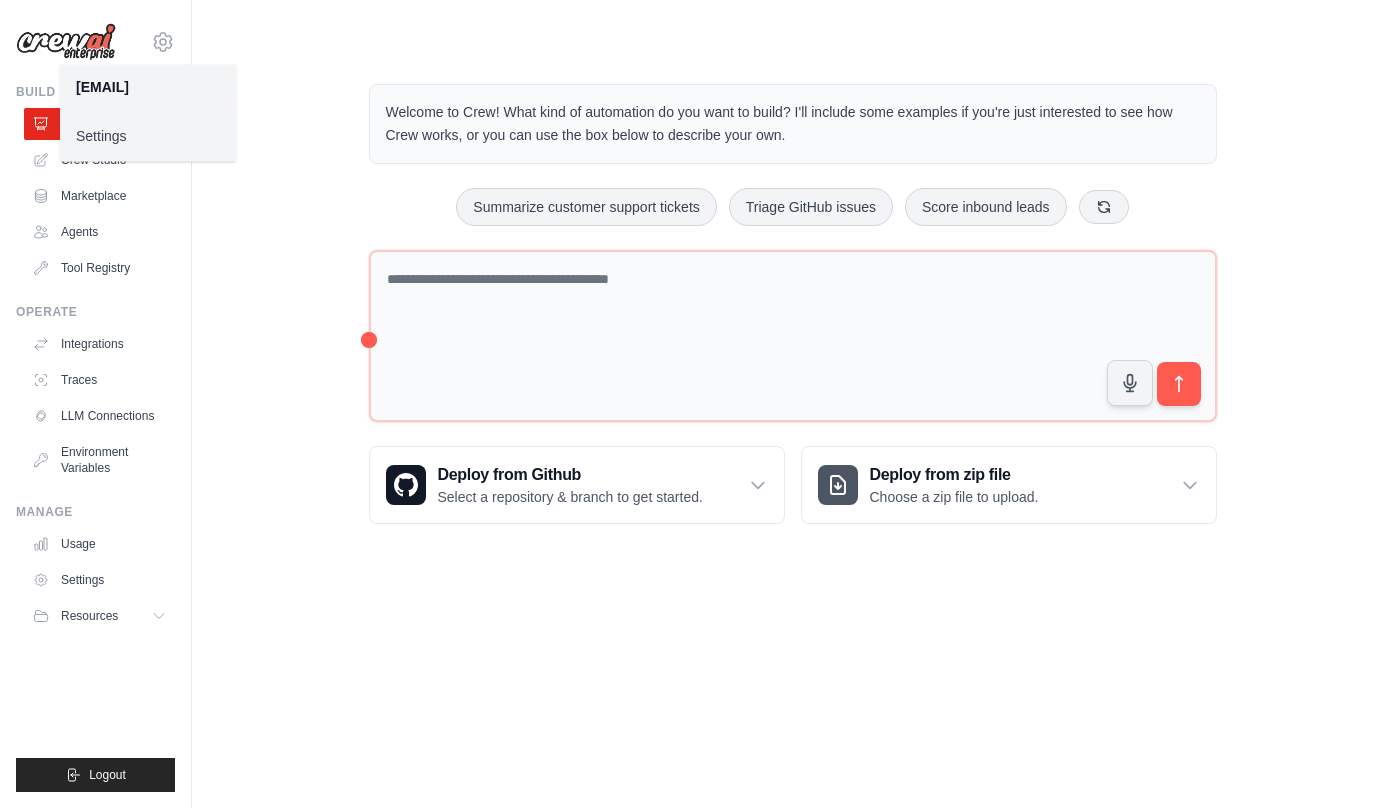 click on "Settings" at bounding box center (148, 136) 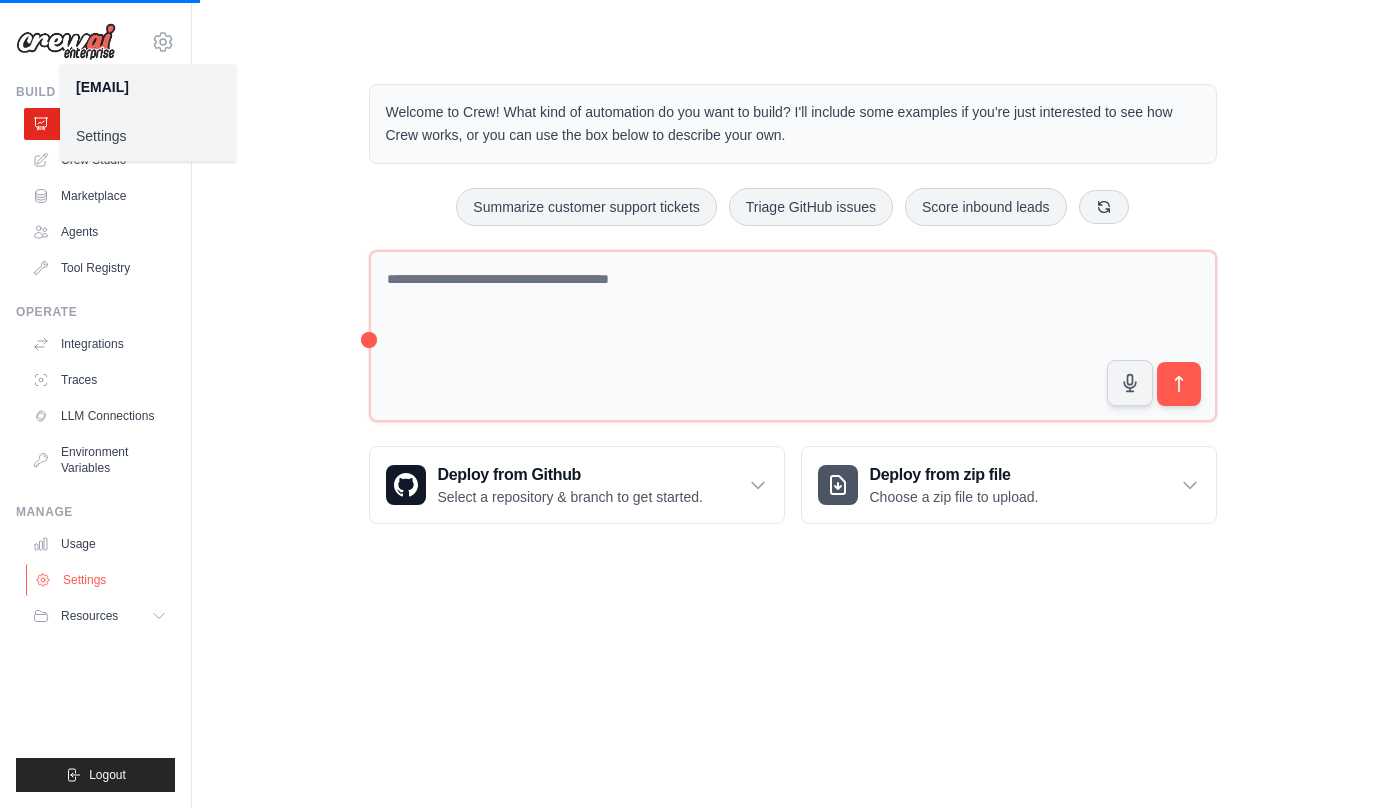 click on "Settings" at bounding box center [101, 580] 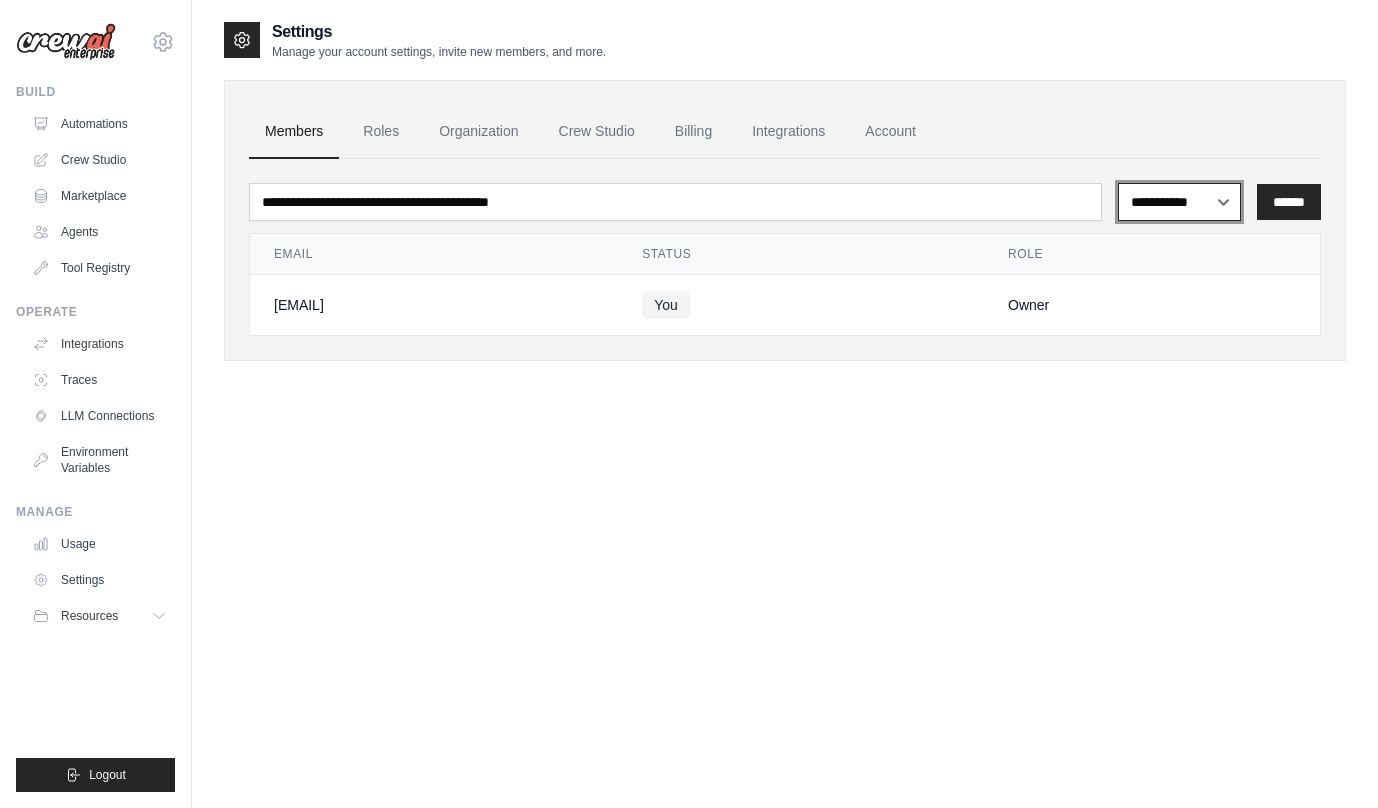 click on "**********" at bounding box center [1180, 202] 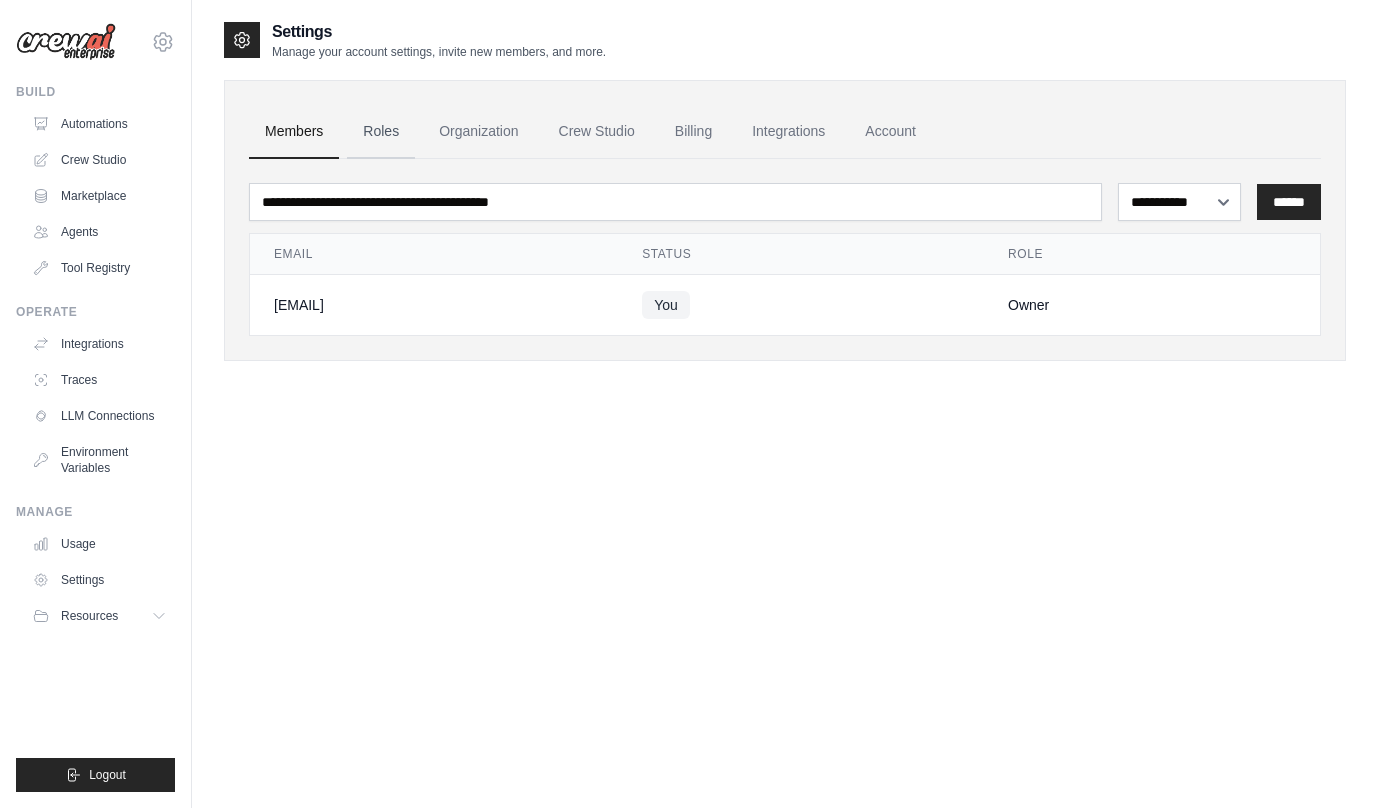 click on "Roles" at bounding box center [381, 132] 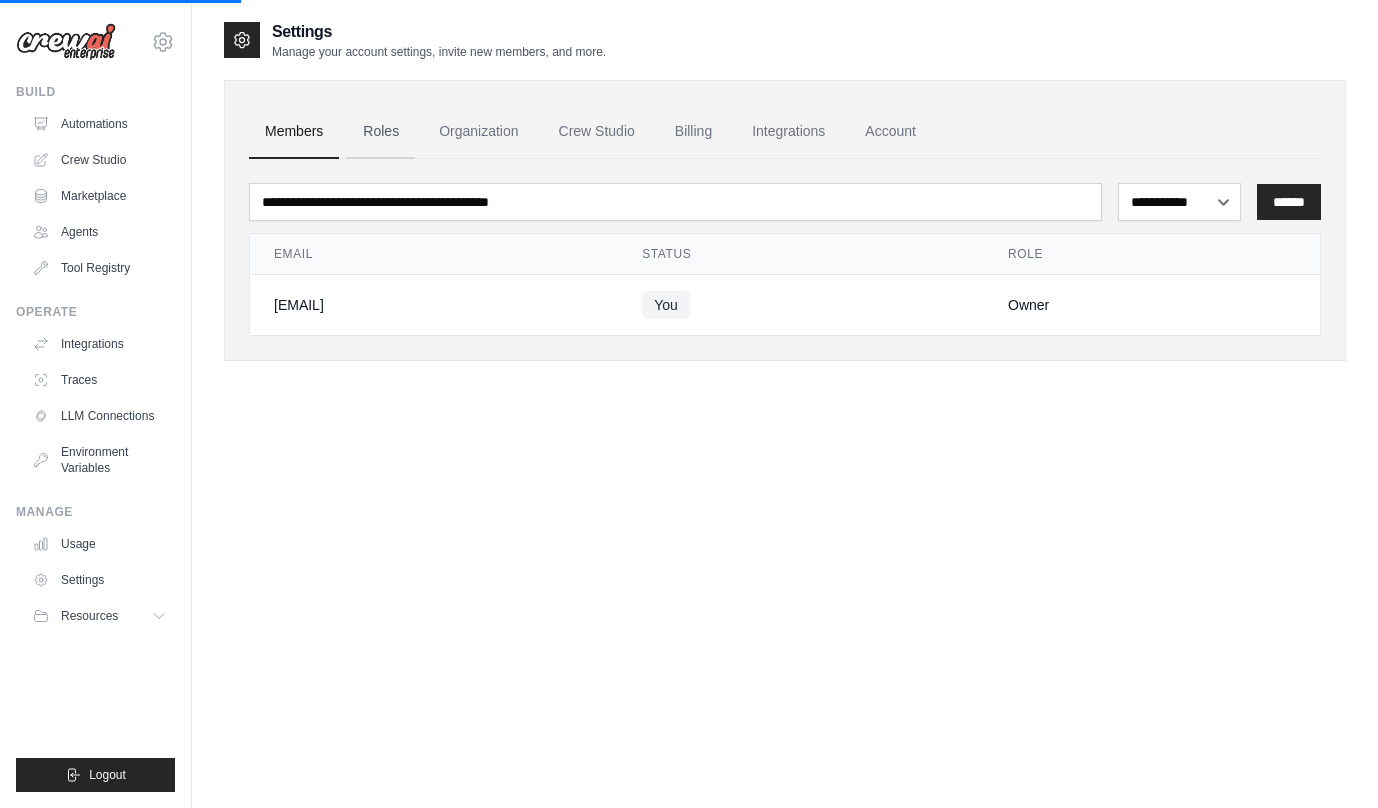 click on "Roles" at bounding box center (381, 132) 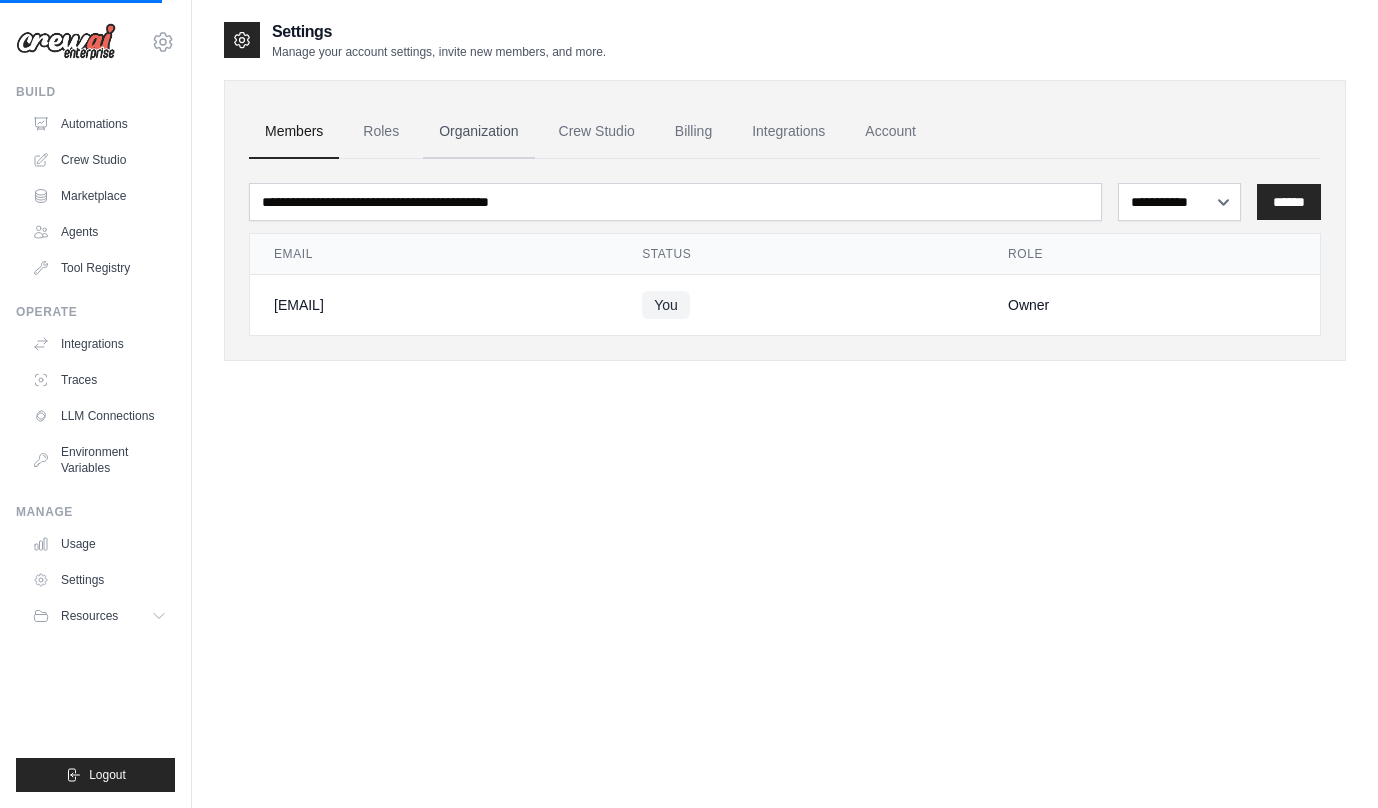 click on "Organization" at bounding box center [478, 132] 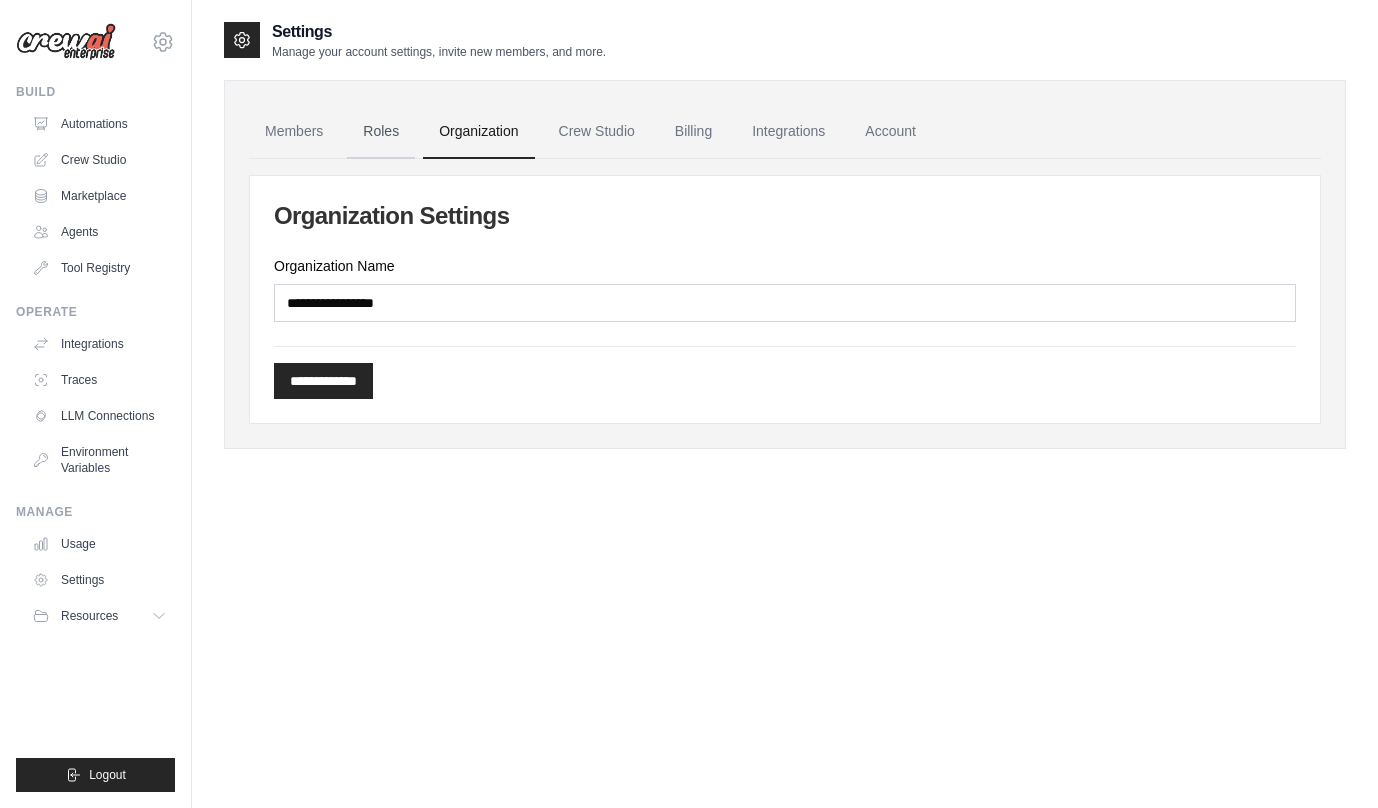 click on "Roles" at bounding box center [381, 132] 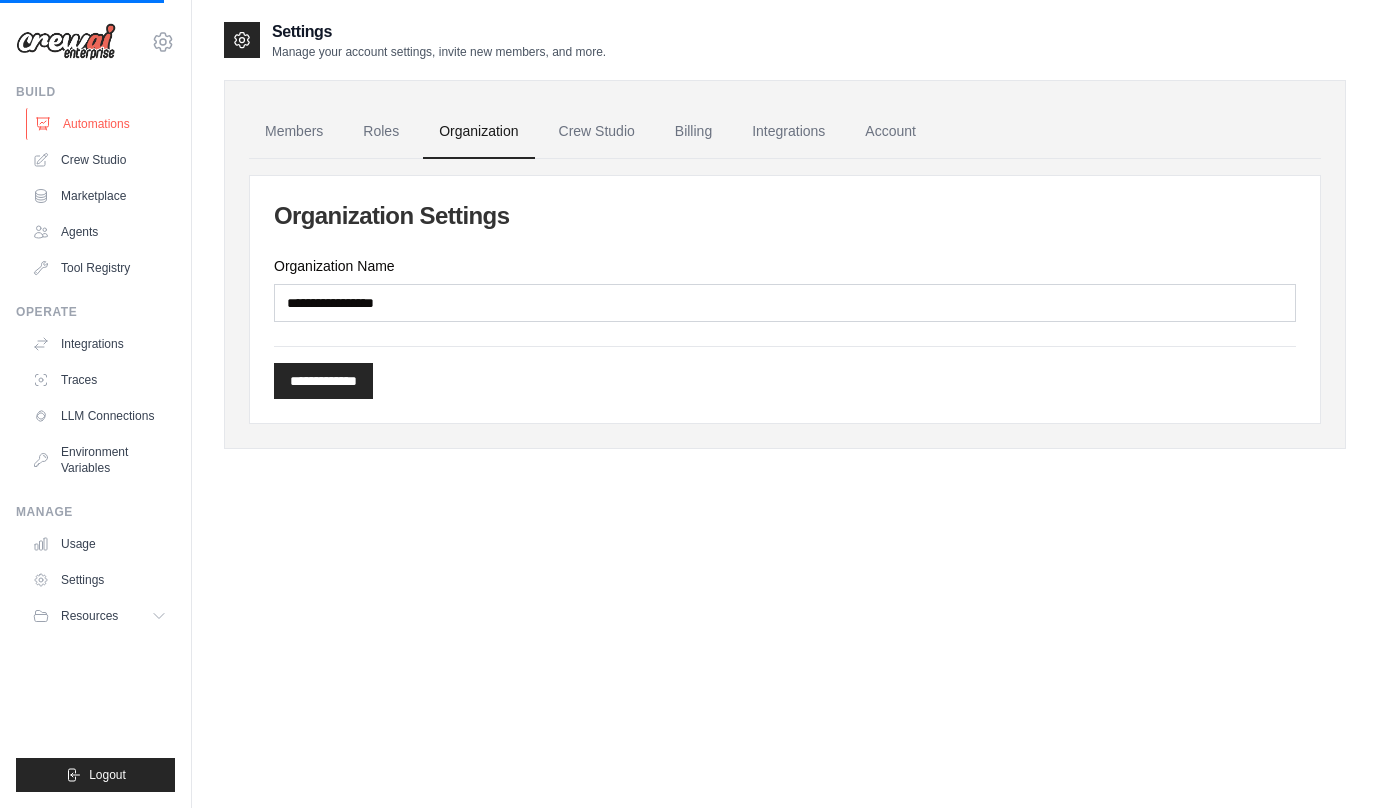 click on "Automations" at bounding box center [101, 124] 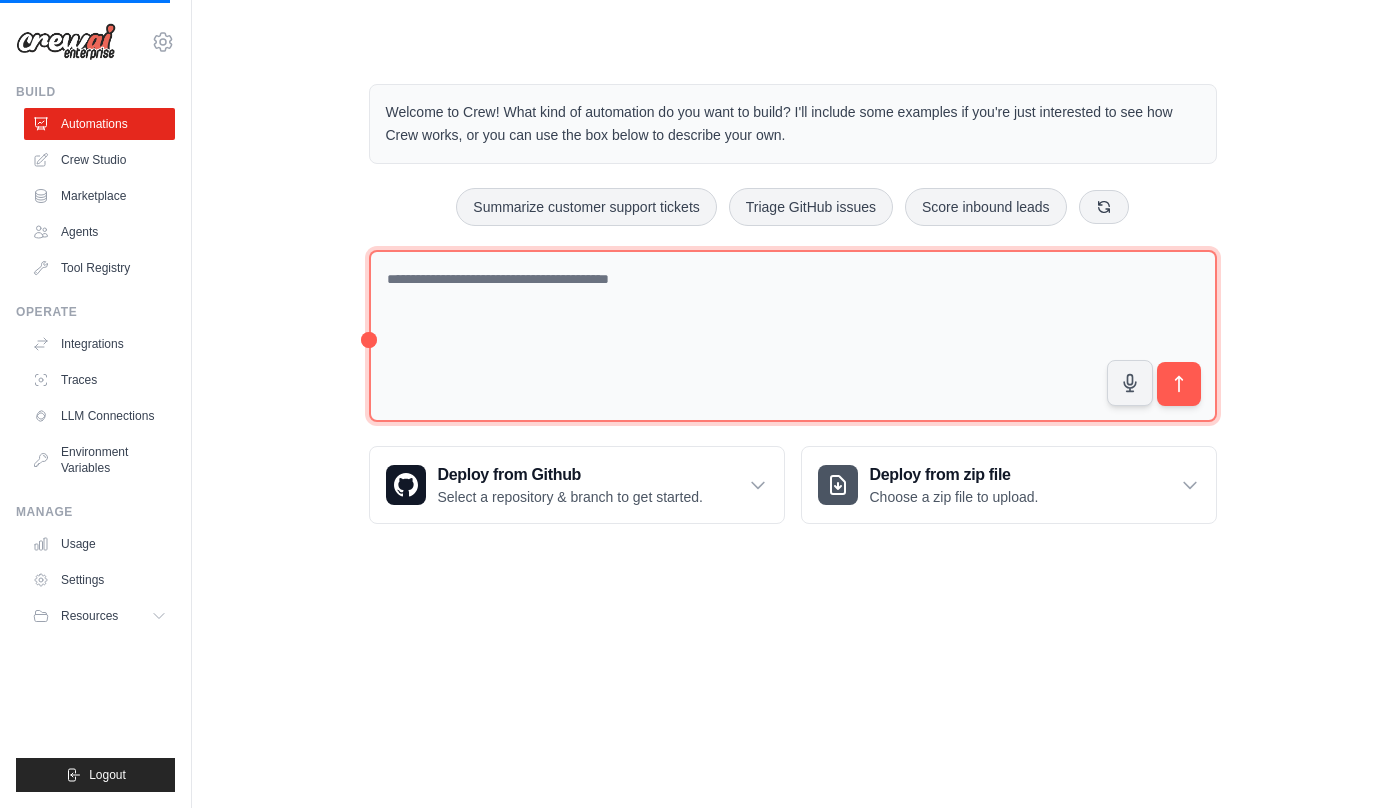 click at bounding box center [793, 336] 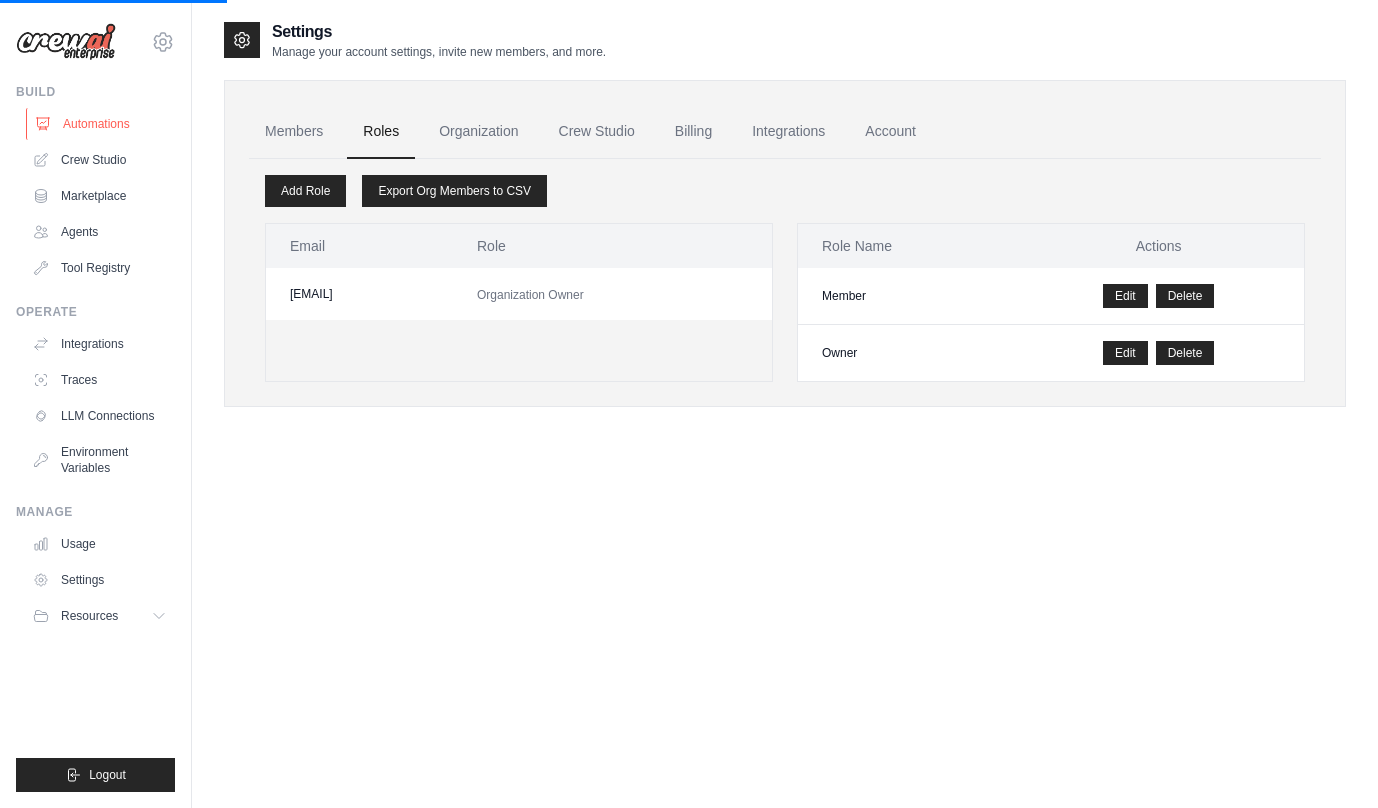 click on "Automations" at bounding box center [101, 124] 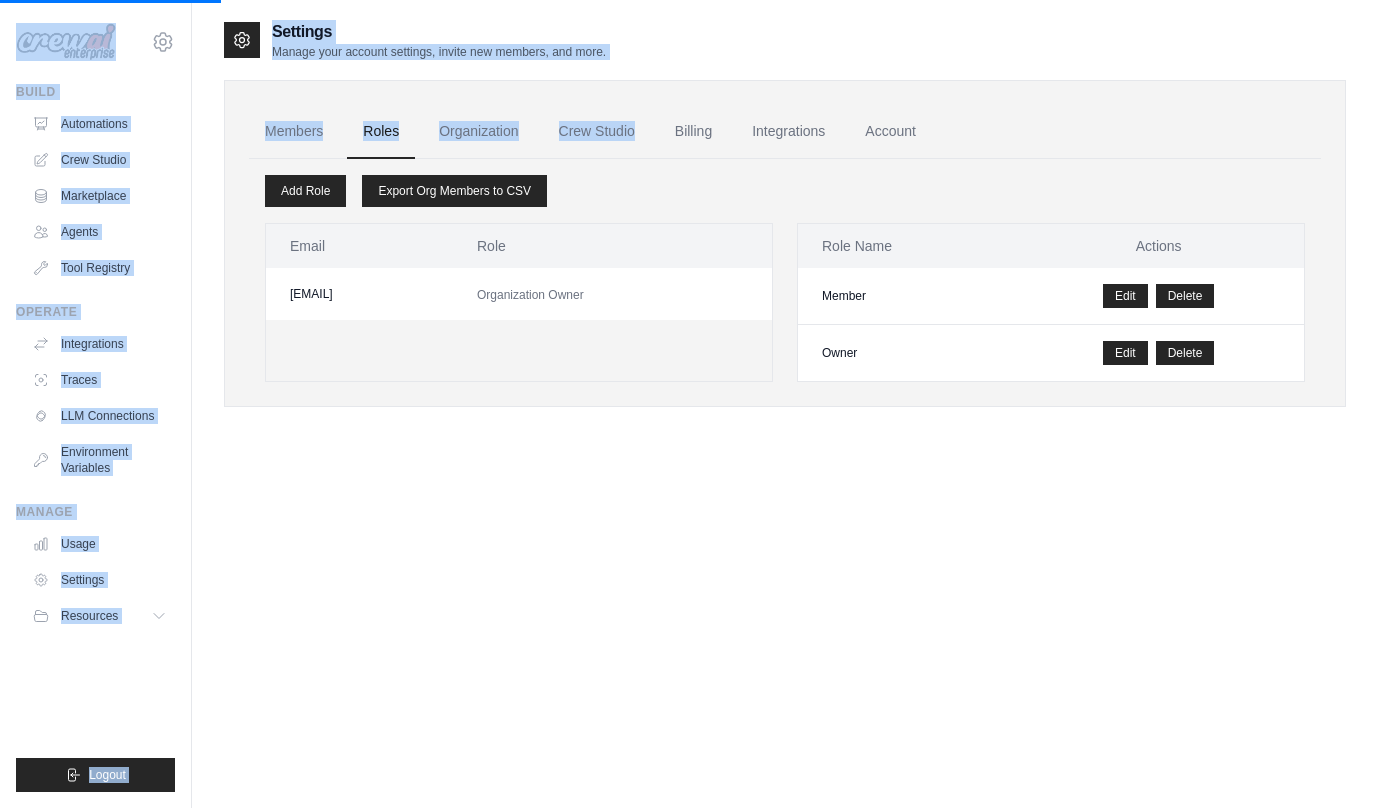 drag, startPoint x: 513, startPoint y: 111, endPoint x: 676, endPoint y: 116, distance: 163.07668 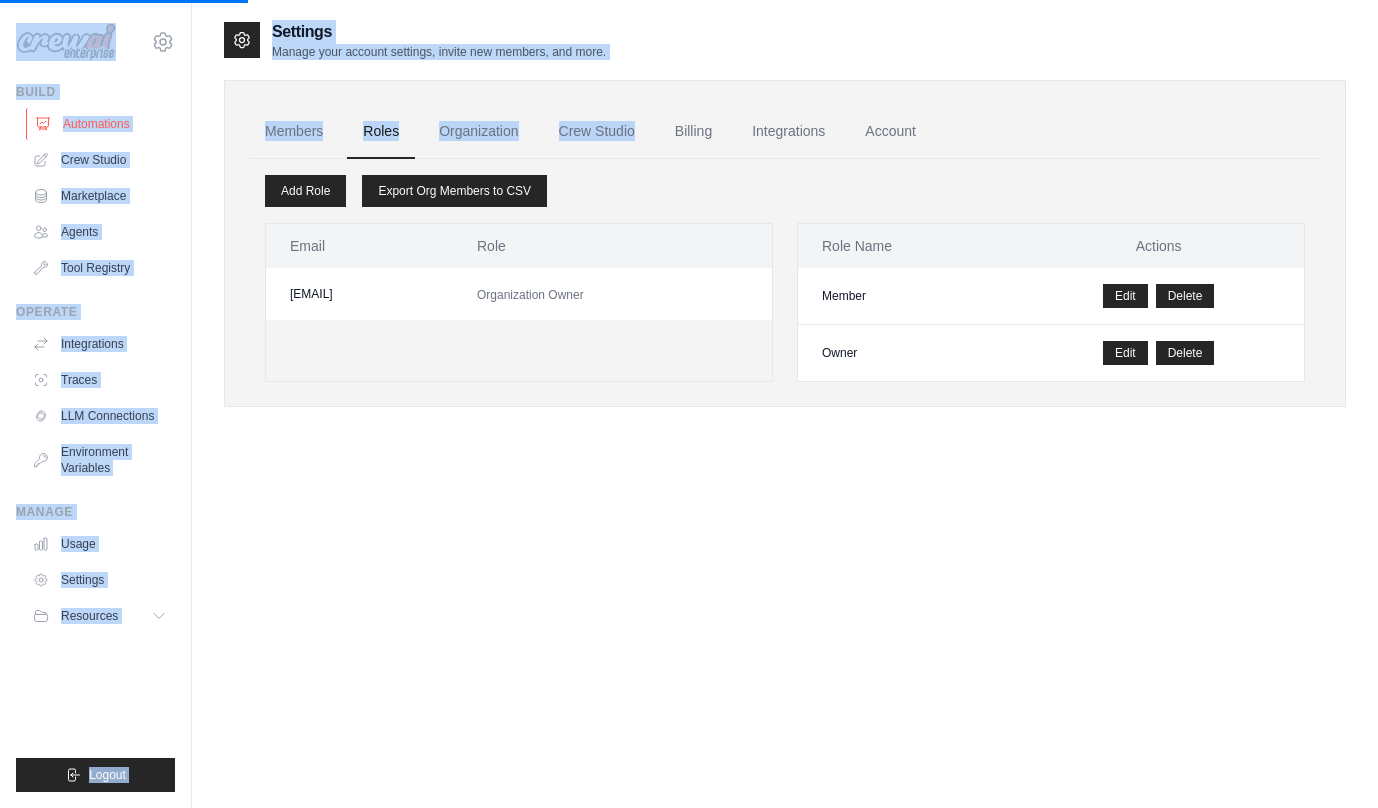 click on "Automations" at bounding box center (101, 124) 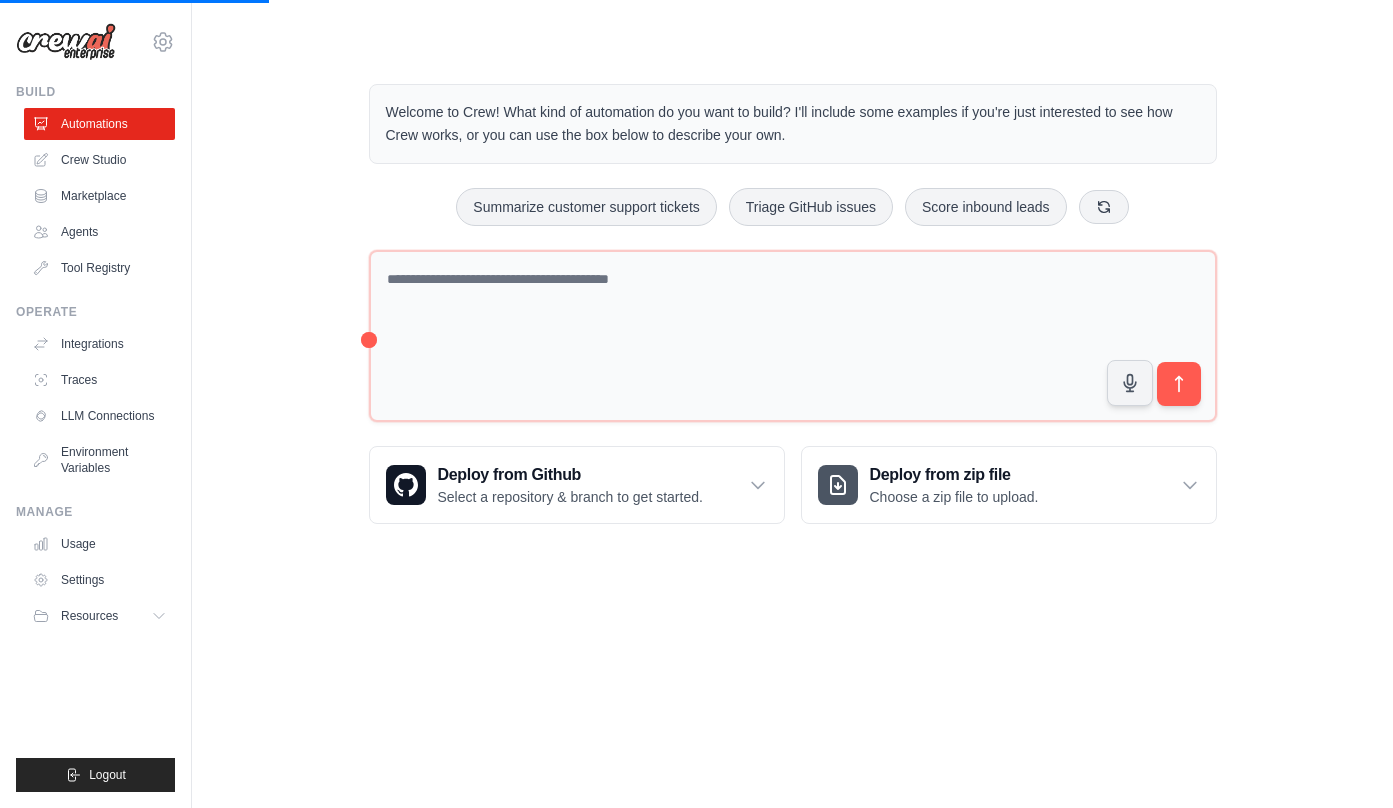 click at bounding box center [134, 1] 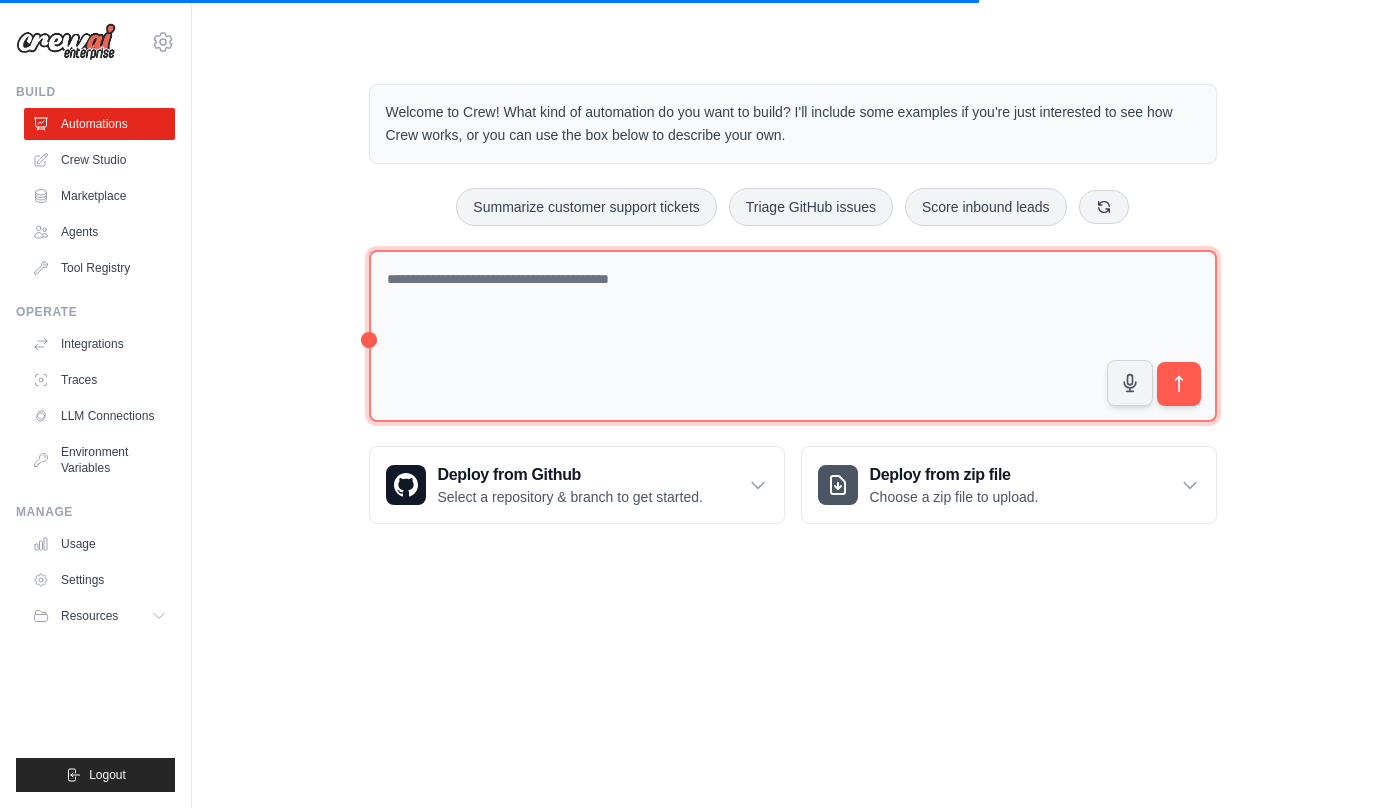 click at bounding box center [793, 336] 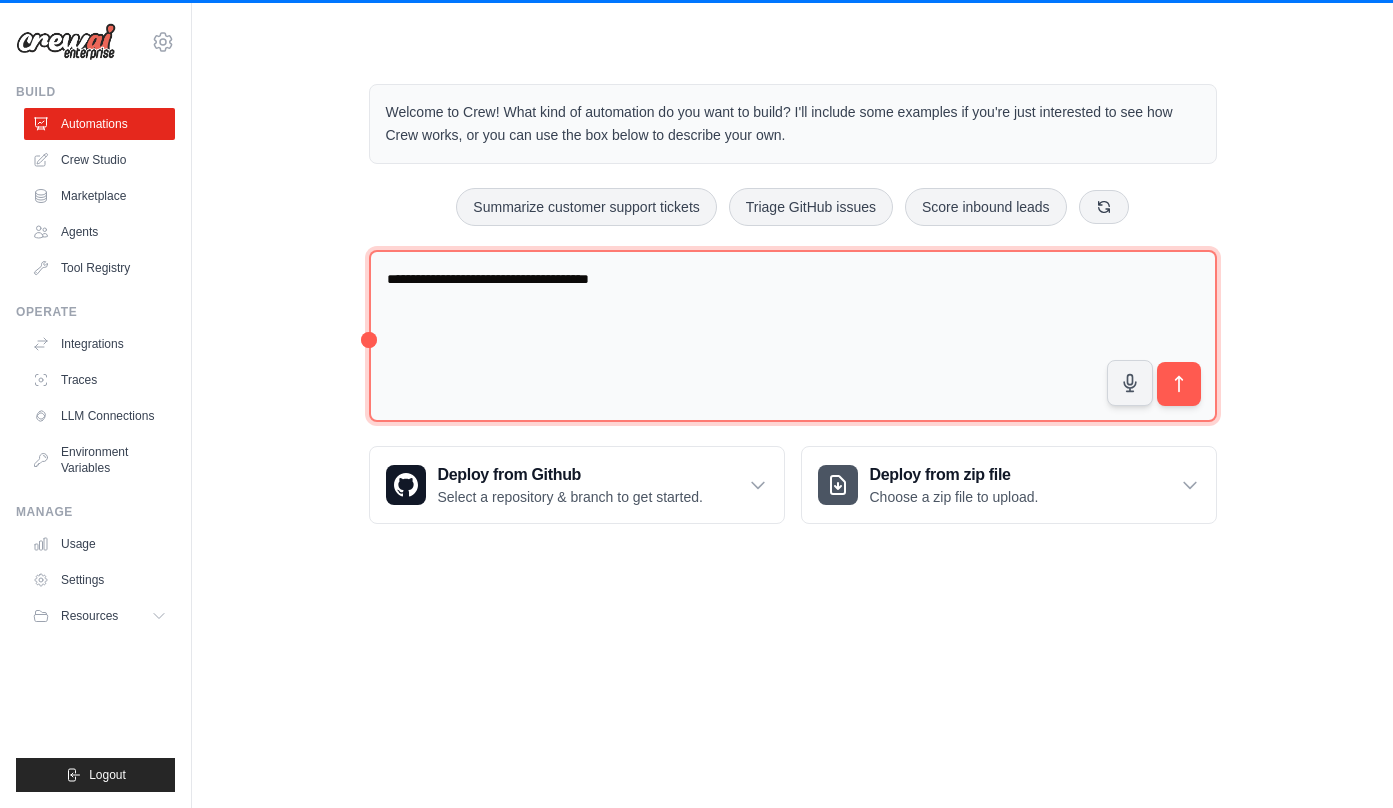 click on "**********" at bounding box center [793, 336] 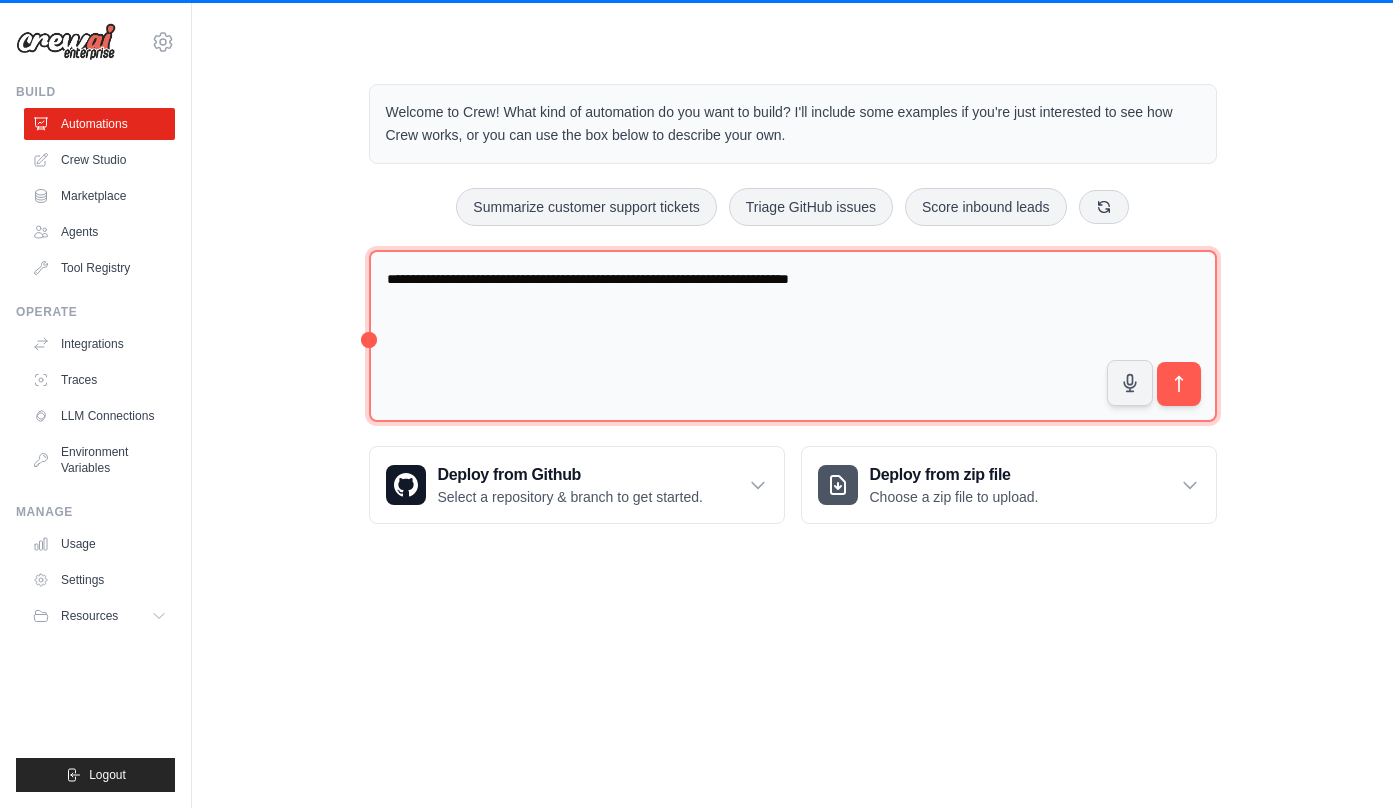 click on "**********" at bounding box center [793, 336] 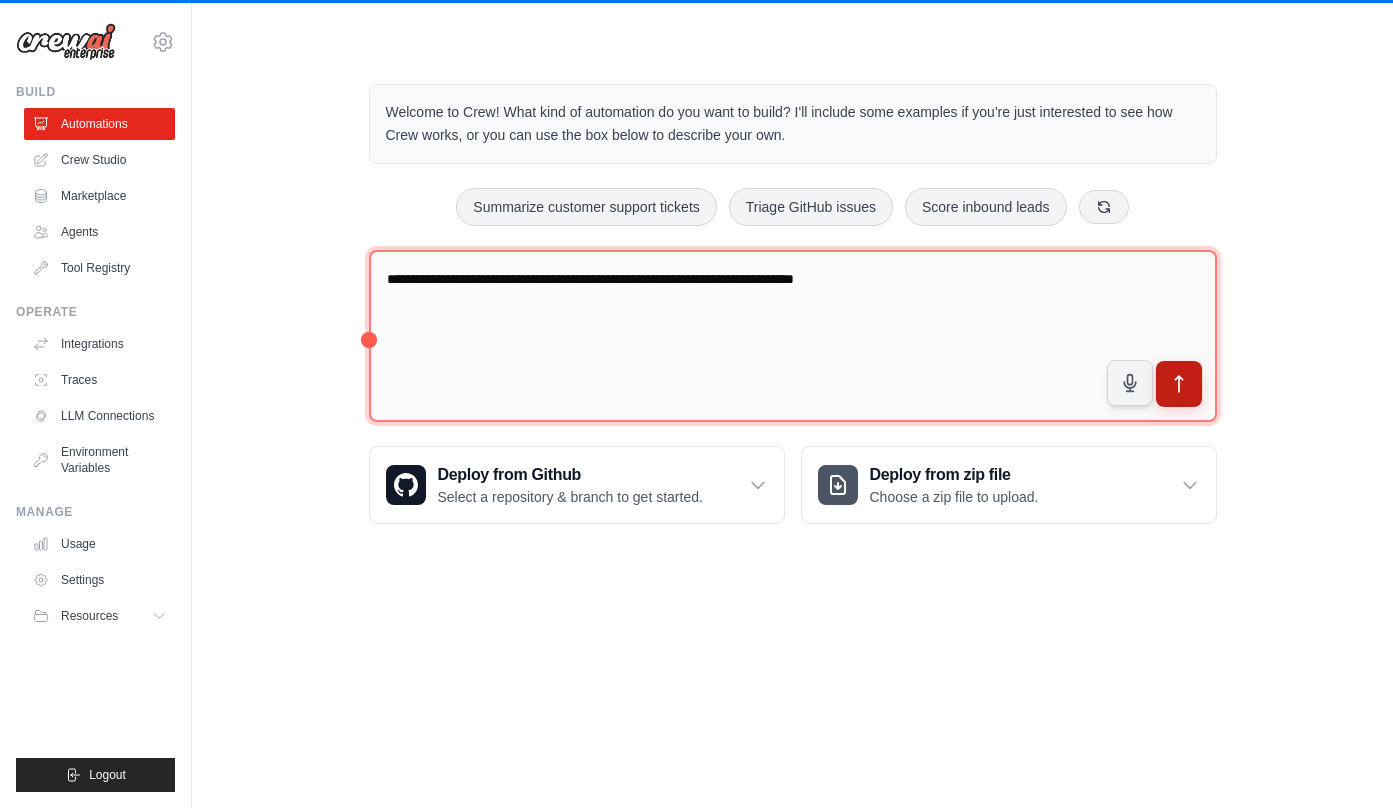 type on "**********" 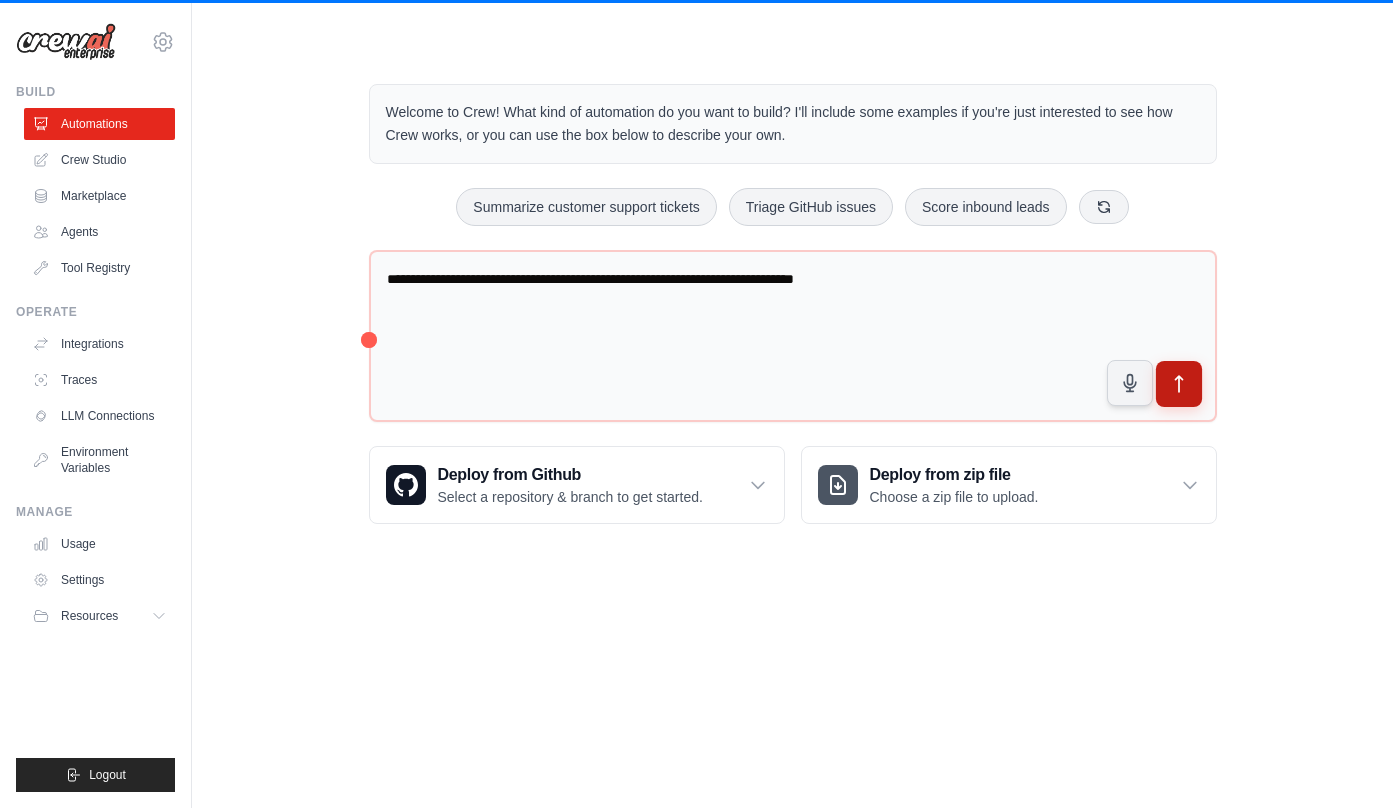 click 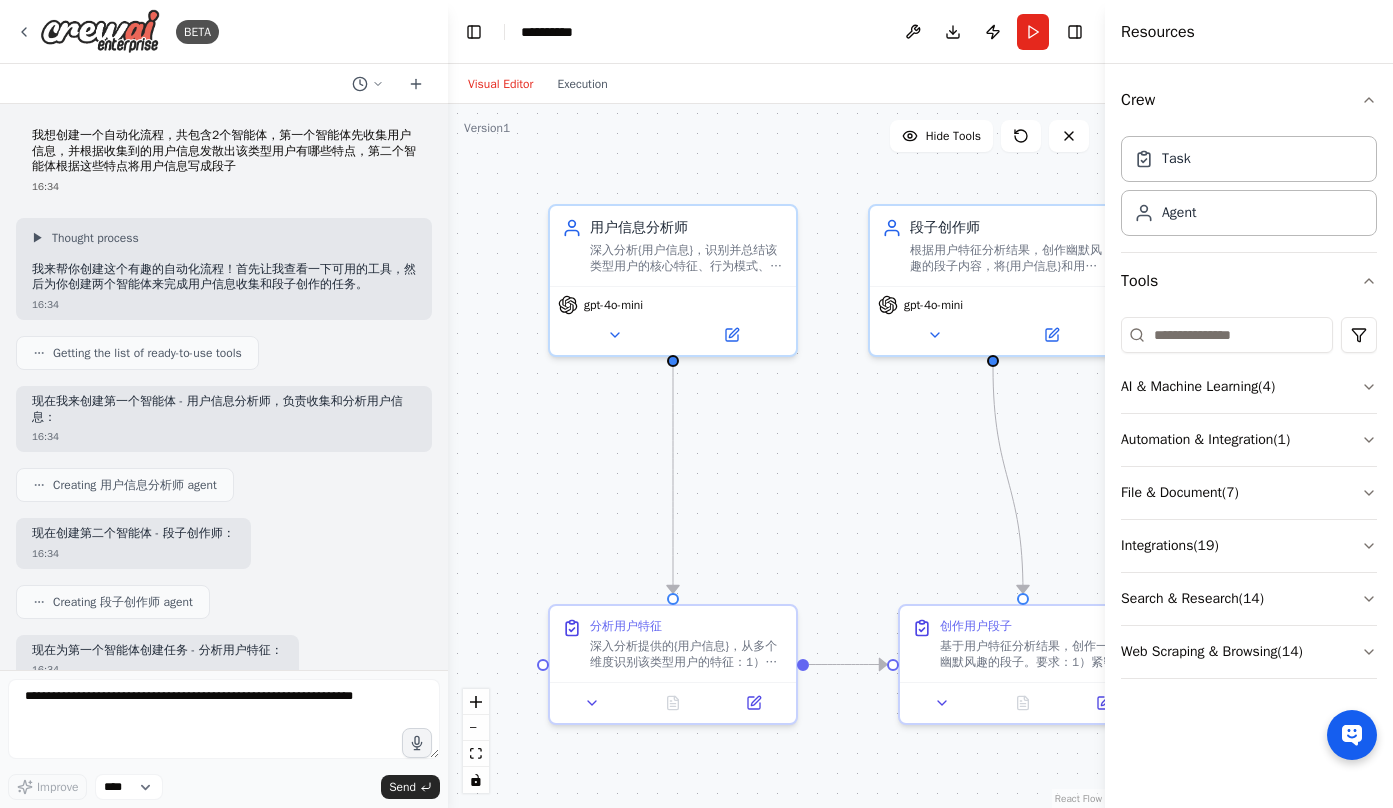 scroll, scrollTop: 0, scrollLeft: 0, axis: both 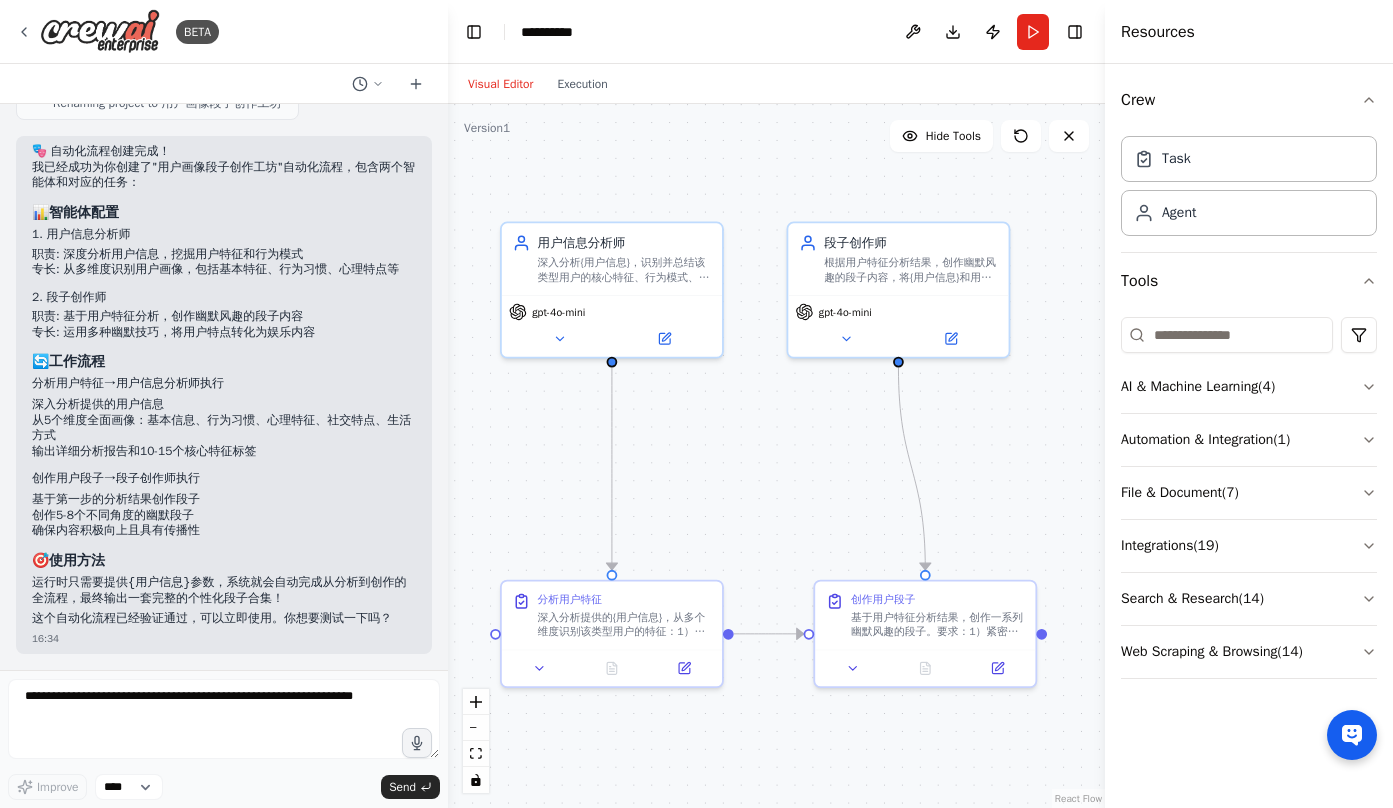 click on ".deletable-edge-delete-btn {
width: 20px;
height: 20px;
border: 0px solid #ffffff;
color: #6b7280;
background-color: #f8fafc;
cursor: pointer;
border-radius: 50%;
font-size: 12px;
padding: 3px;
display: flex;
align-items: center;
justify-content: center;
transition: all 0.2s cubic-bezier(0.4, 0, 0.2, 1);
box-shadow: 0 2px 4px rgba(0, 0, 0, 0.1);
}
.deletable-edge-delete-btn:hover {
background-color: #ef4444;
color: #ffffff;
border-color: #dc2626;
transform: scale(1.1);
box-shadow: 0 4px 12px rgba(239, 68, 68, 0.4);
}
.deletable-edge-delete-btn:active {
transform: scale(0.95);
box-shadow: 0 2px 4px rgba(239, 68, 68, 0.3);
}
用户信息分析师 gpt-4o-mini 段子创作师 gpt-4o-mini" at bounding box center (776, 456) 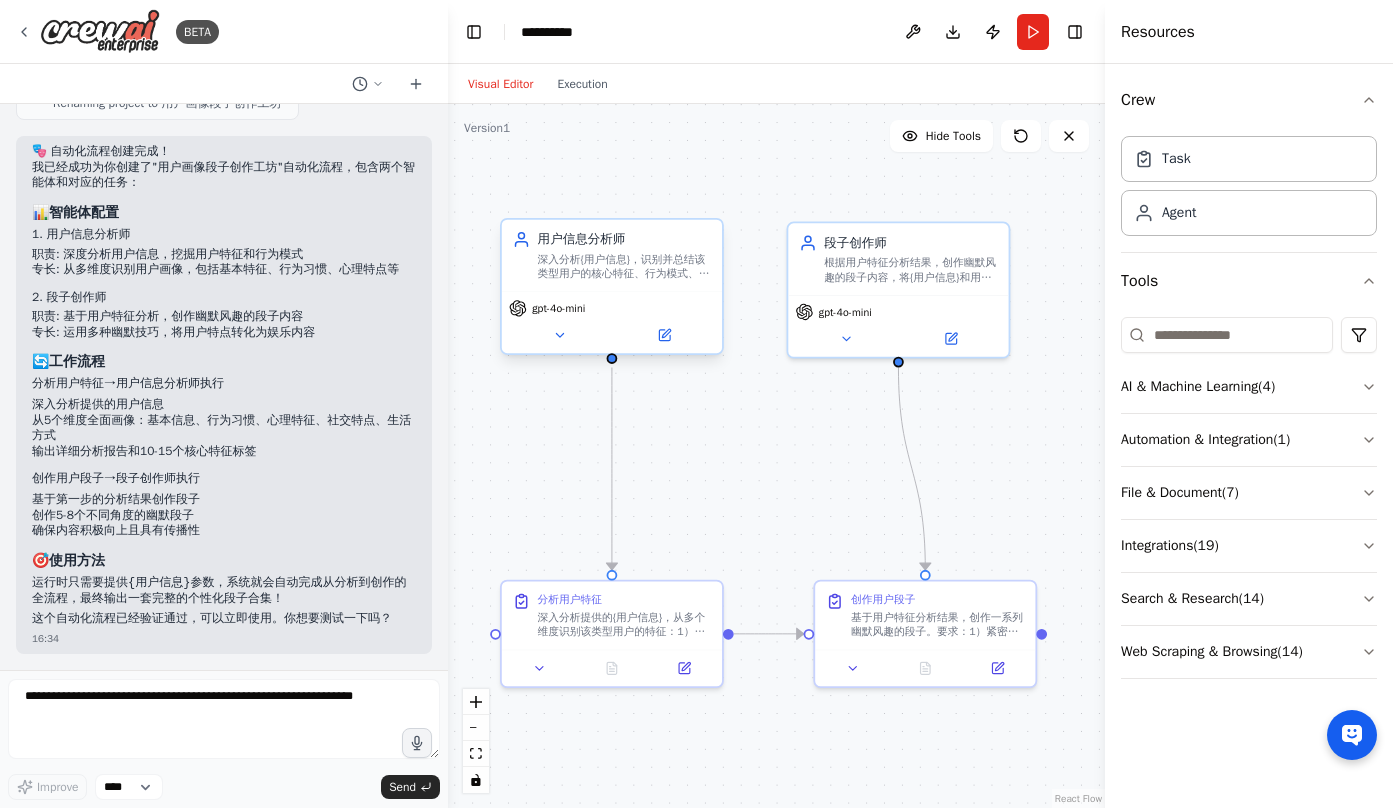click on "用户信息分析师 深入分析{用户信息}，识别并总结该类型用户的核心特征、行为模式、兴趣偏好和生活习惯，为后续的内容创作提供丰富的素材基础" at bounding box center [612, 256] 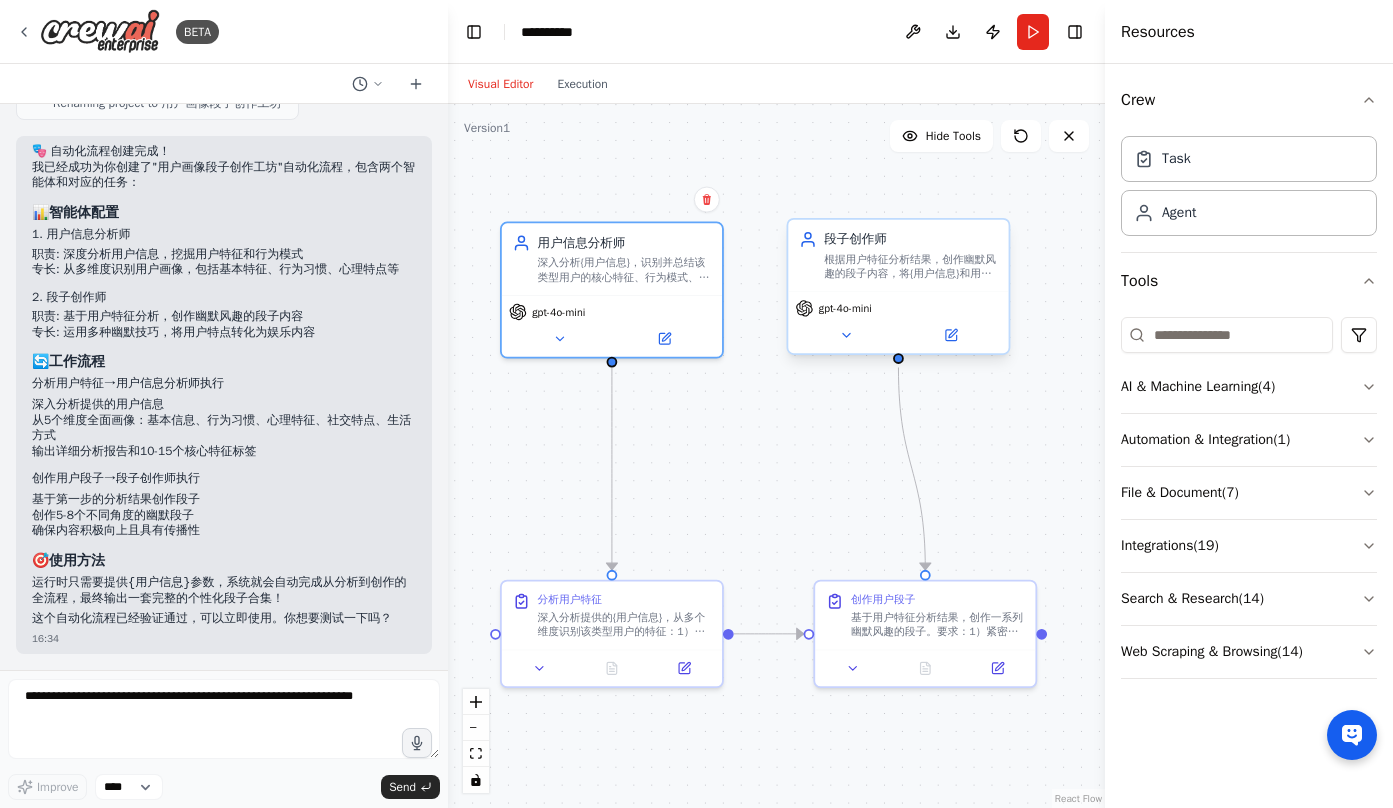 click on "gpt-4o-mini" at bounding box center (898, 322) 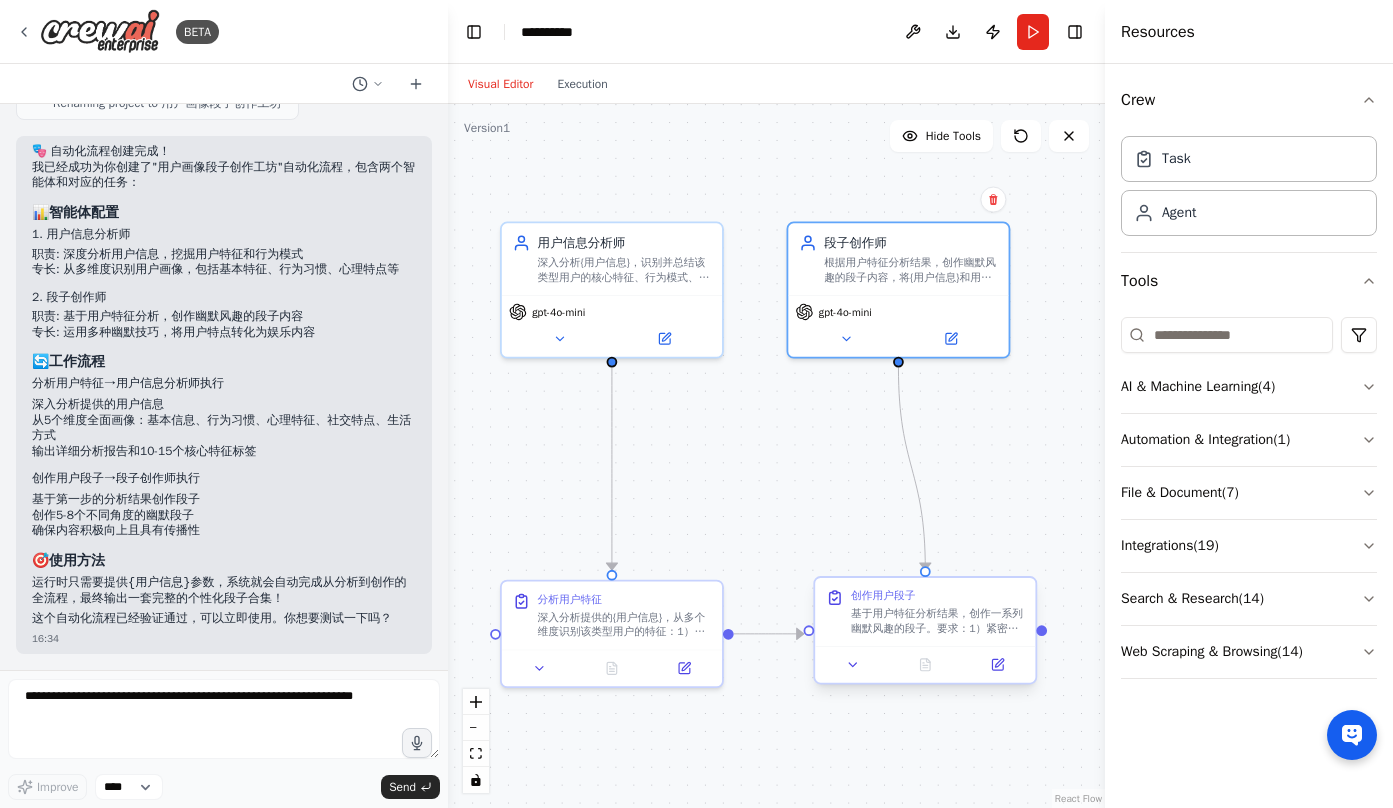 click on ".deletable-edge-delete-btn {
width: 20px;
height: 20px;
border: 0px solid #ffffff;
color: #6b7280;
background-color: #f8fafc;
cursor: pointer;
border-radius: 50%;
font-size: 12px;
padding: 3px;
display: flex;
align-items: center;
justify-content: center;
transition: all 0.2s cubic-bezier(0.4, 0, 0.2, 1);
box-shadow: 0 2px 4px rgba(0, 0, 0, 0.1);
}
.deletable-edge-delete-btn:hover {
background-color: #ef4444;
color: #ffffff;
border-color: #dc2626;
transform: scale(1.1);
box-shadow: 0 4px 12px rgba(239, 68, 68, 0.4);
}
.deletable-edge-delete-btn:active {
transform: scale(0.95);
box-shadow: 0 2px 4px rgba(239, 68, 68, 0.3);
}
用户信息分析师 gpt-4o-mini 段子创作师 gpt-4o-mini" at bounding box center [776, 456] 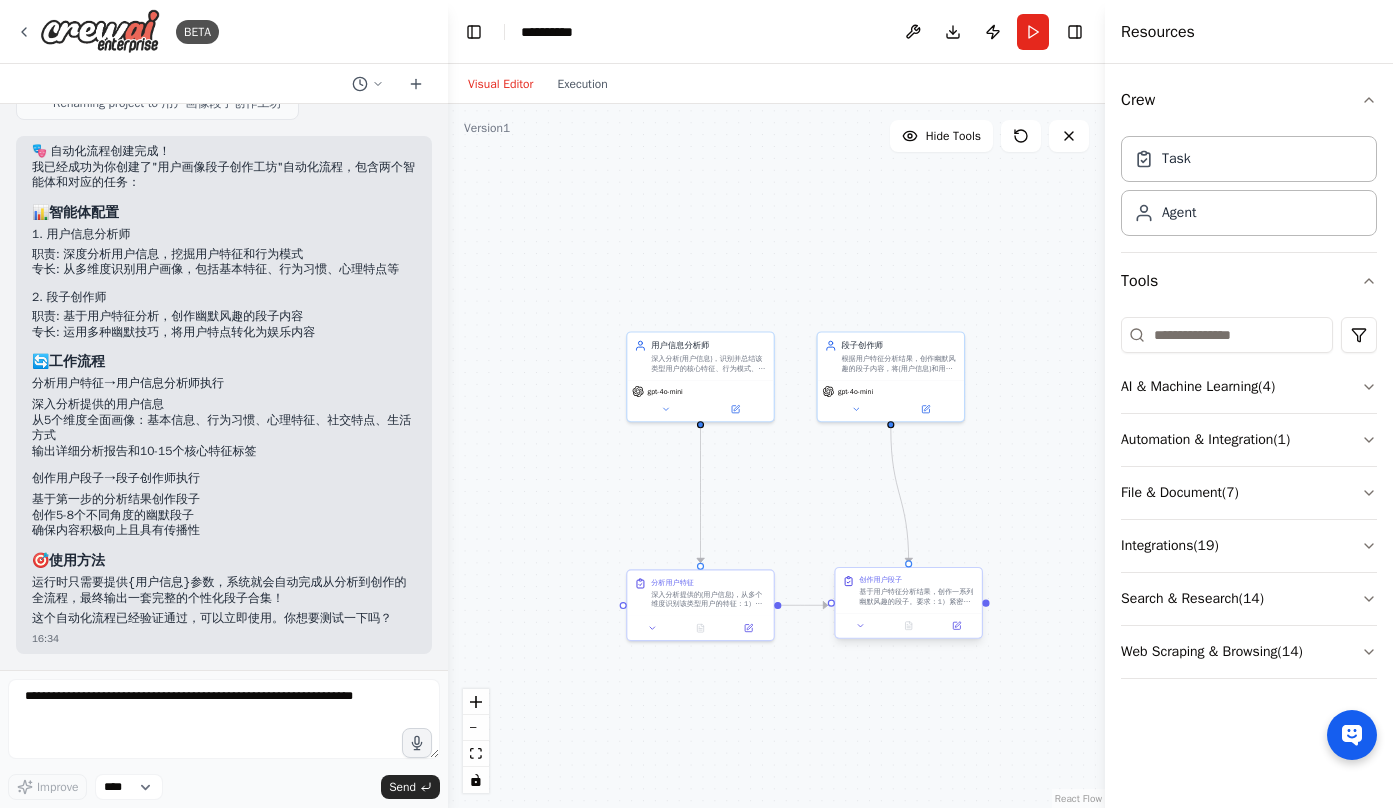 click on "基于用户特征分析结果，创作一系列幽默风趣的段子。要求：1）紧密结合{用户信息}和分析出的用户特征 2）创作不同类型的段子（日常生活类、职场类、情感类、消费类等）3）运用多种幽默技巧（对比反差、夸张、自嘲、吐槽等）4）确保内容积极向上，避免恶意嘲讽 5）每个段子都要有明确的笑点和共鸣点。创作至少5-8个不同角度的段子，每个段子100-200字左右。" at bounding box center (916, 596) 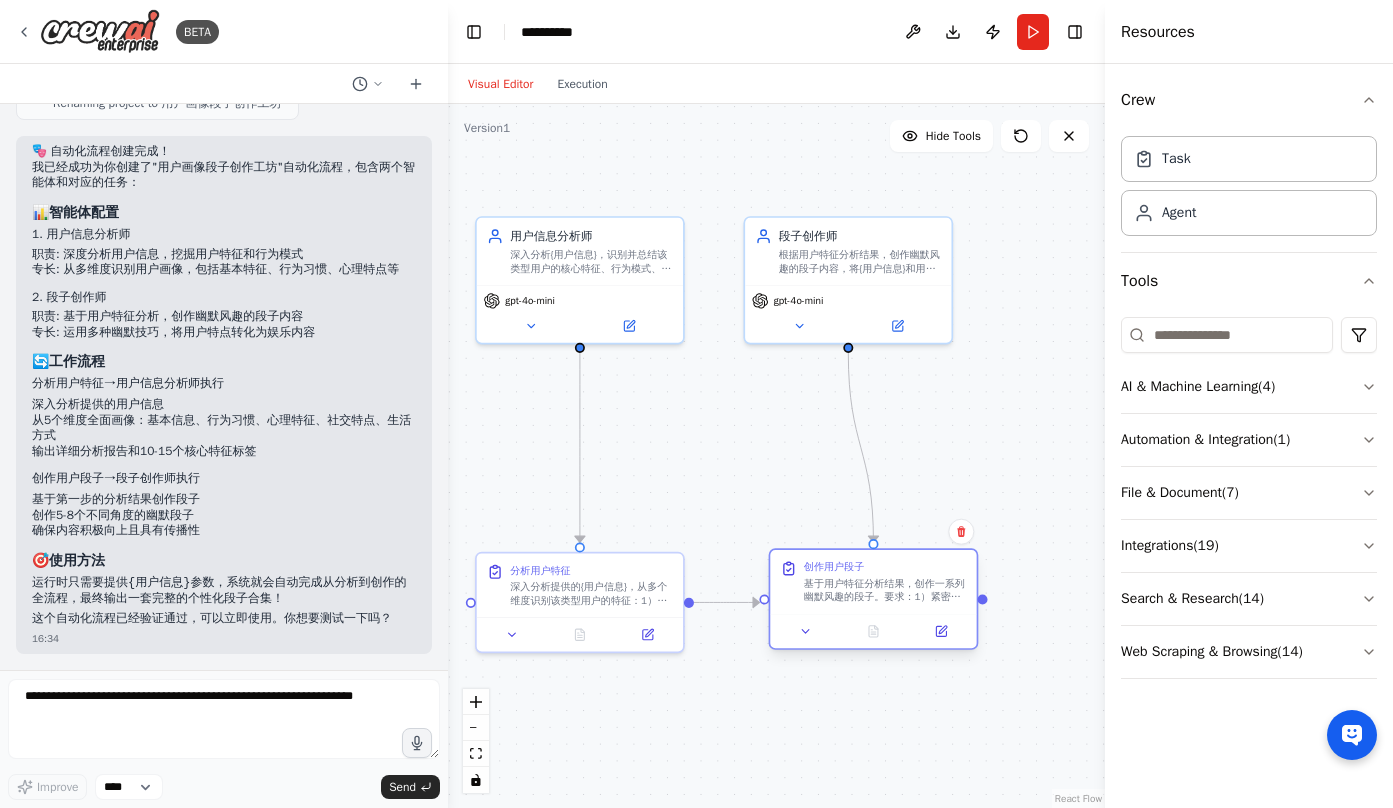 click on ".deletable-edge-delete-btn {
width: 20px;
height: 20px;
border: 0px solid #ffffff;
color: #6b7280;
background-color: #f8fafc;
cursor: pointer;
border-radius: 50%;
font-size: 12px;
padding: 3px;
display: flex;
align-items: center;
justify-content: center;
transition: all 0.2s cubic-bezier(0.4, 0, 0.2, 1);
box-shadow: 0 2px 4px rgba(0, 0, 0, 0.1);
}
.deletable-edge-delete-btn:hover {
background-color: #ef4444;
color: #ffffff;
border-color: #dc2626;
transform: scale(1.1);
box-shadow: 0 4px 12px rgba(239, 68, 68, 0.4);
}
.deletable-edge-delete-btn:active {
transform: scale(0.95);
box-shadow: 0 2px 4px rgba(239, 68, 68, 0.3);
}
用户信息分析师 gpt-4o-mini 段子创作师 gpt-4o-mini" at bounding box center (776, 456) 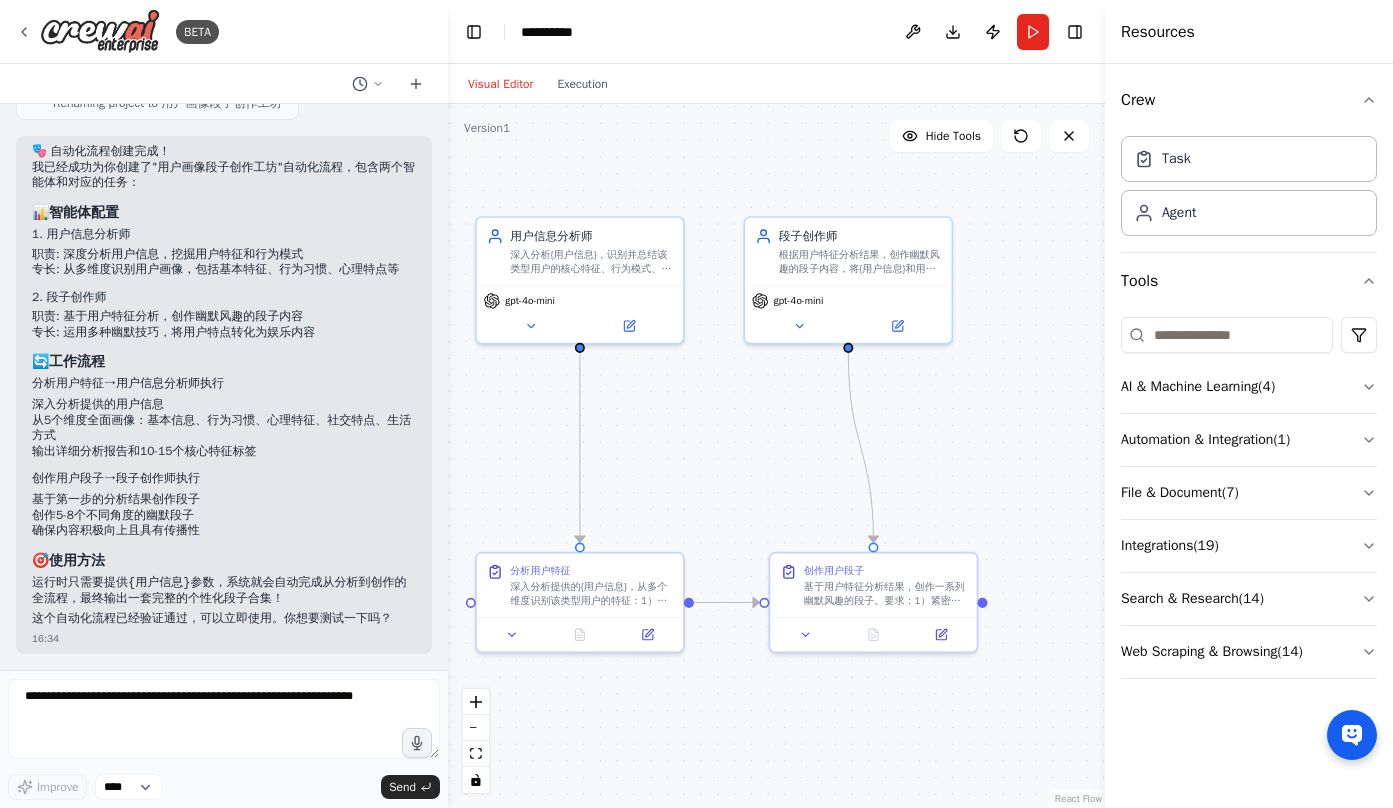 click on ".deletable-edge-delete-btn {
width: 20px;
height: 20px;
border: 0px solid #ffffff;
color: #6b7280;
background-color: #f8fafc;
cursor: pointer;
border-radius: 50%;
font-size: 12px;
padding: 3px;
display: flex;
align-items: center;
justify-content: center;
transition: all 0.2s cubic-bezier(0.4, 0, 0.2, 1);
box-shadow: 0 2px 4px rgba(0, 0, 0, 0.1);
}
.deletable-edge-delete-btn:hover {
background-color: #ef4444;
color: #ffffff;
border-color: #dc2626;
transform: scale(1.1);
box-shadow: 0 4px 12px rgba(239, 68, 68, 0.4);
}
.deletable-edge-delete-btn:active {
transform: scale(0.95);
box-shadow: 0 2px 4px rgba(239, 68, 68, 0.3);
}
用户信息分析师 gpt-4o-mini 段子创作师 gpt-4o-mini" at bounding box center [776, 456] 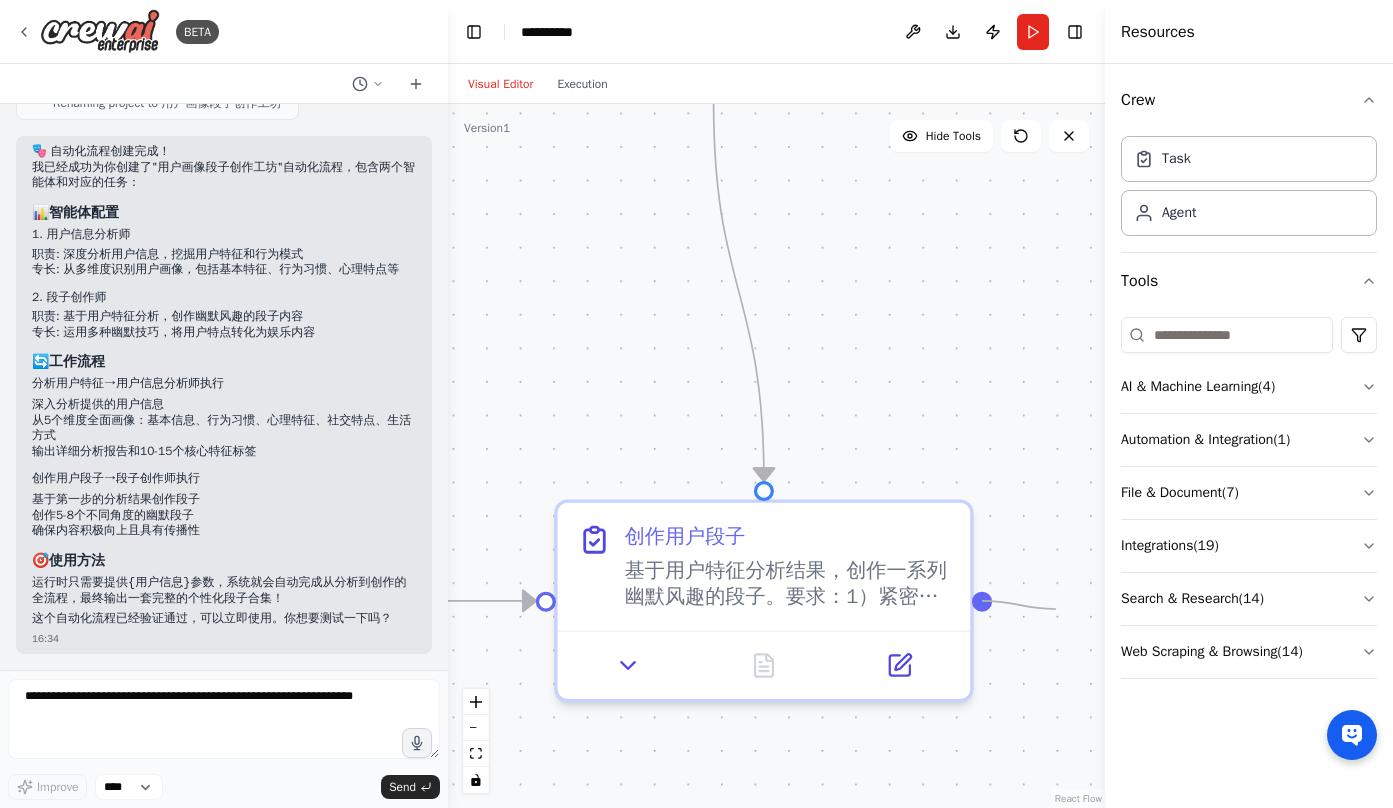 drag, startPoint x: 983, startPoint y: 604, endPoint x: 1056, endPoint y: 609, distance: 73.171036 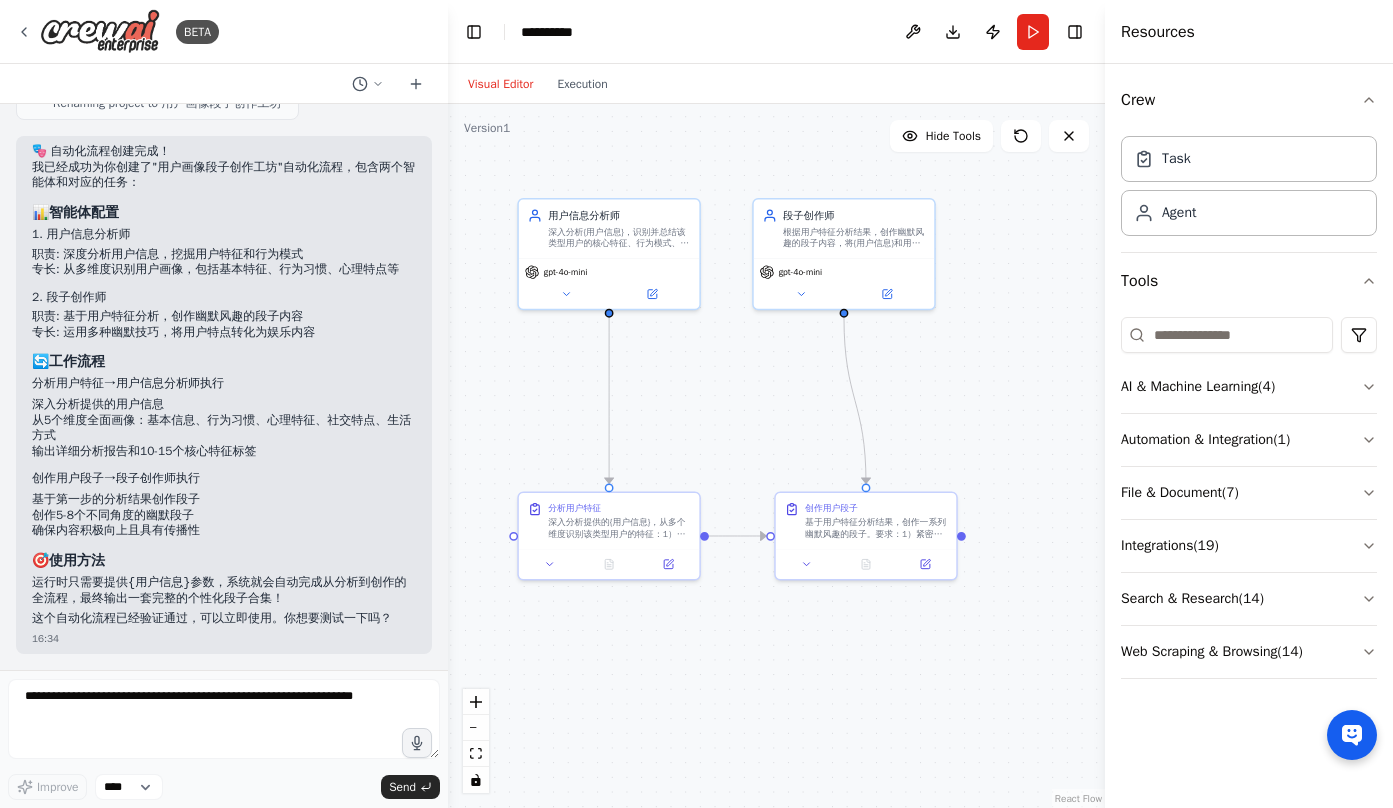 click on ".deletable-edge-delete-btn {
width: 20px;
height: 20px;
border: 0px solid #ffffff;
color: #6b7280;
background-color: #f8fafc;
cursor: pointer;
border-radius: 50%;
font-size: 12px;
padding: 3px;
display: flex;
align-items: center;
justify-content: center;
transition: all 0.2s cubic-bezier(0.4, 0, 0.2, 1);
box-shadow: 0 2px 4px rgba(0, 0, 0, 0.1);
}
.deletable-edge-delete-btn:hover {
background-color: #ef4444;
color: #ffffff;
border-color: #dc2626;
transform: scale(1.1);
box-shadow: 0 4px 12px rgba(239, 68, 68, 0.4);
}
.deletable-edge-delete-btn:active {
transform: scale(0.95);
box-shadow: 0 2px 4px rgba(239, 68, 68, 0.3);
}
用户信息分析师 gpt-4o-mini 段子创作师 gpt-4o-mini" at bounding box center [776, 456] 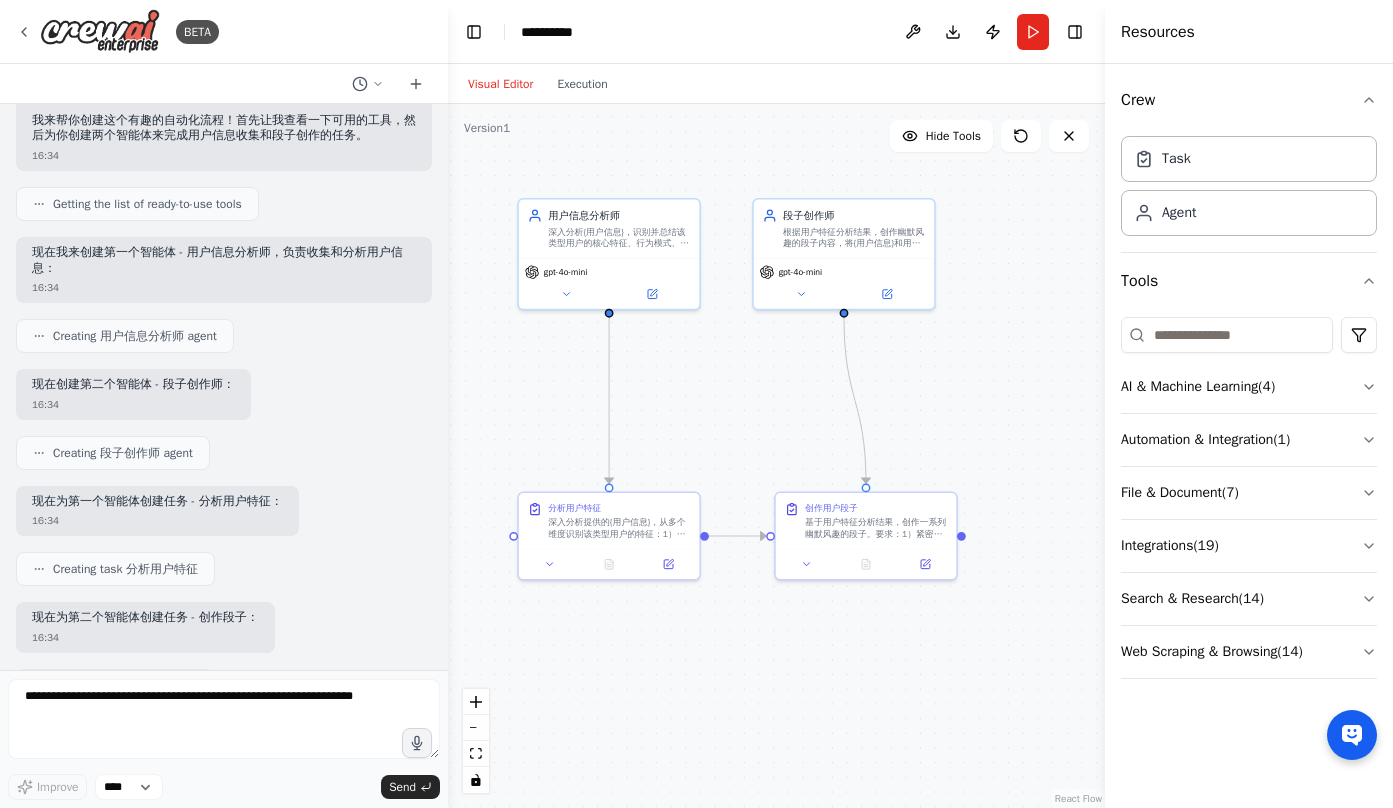 scroll, scrollTop: 0, scrollLeft: 0, axis: both 